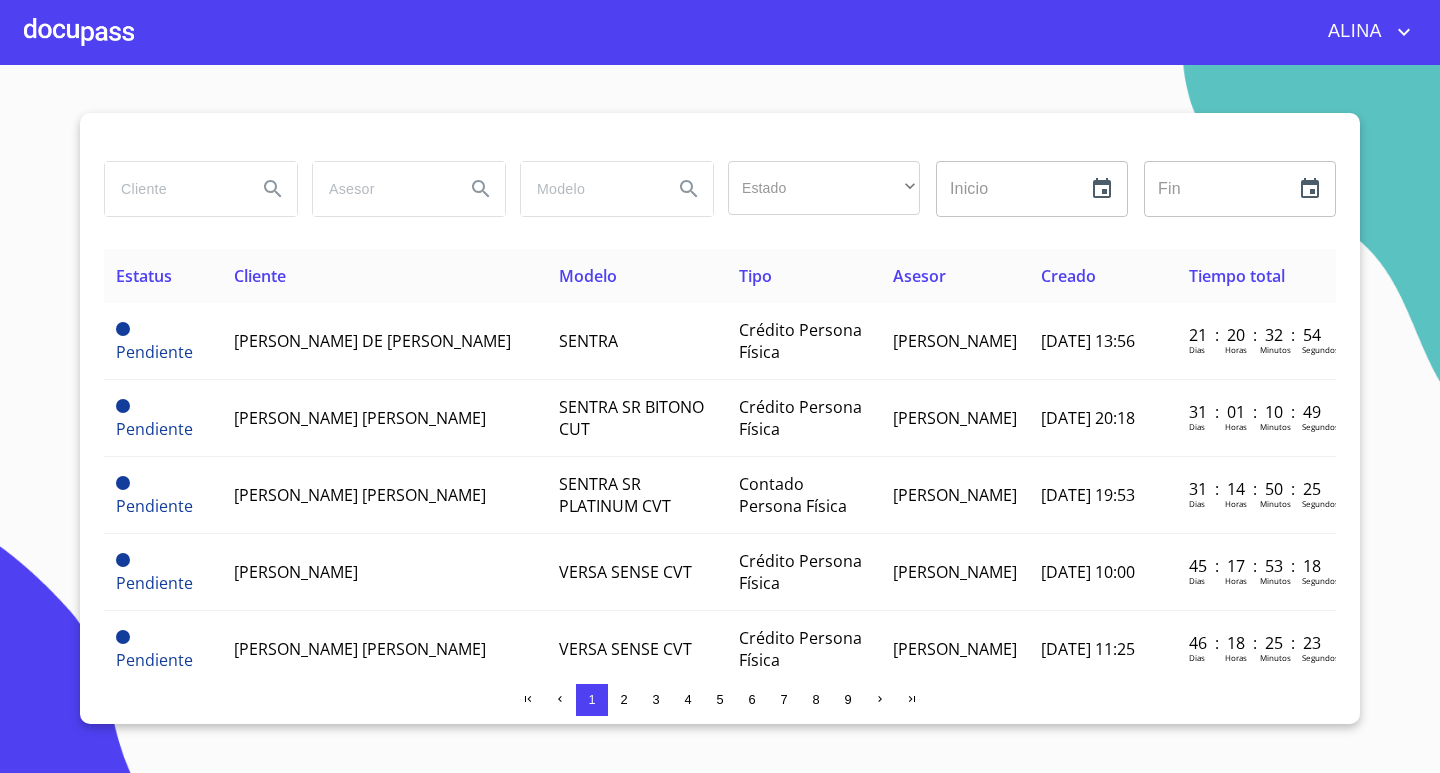 scroll, scrollTop: 0, scrollLeft: 0, axis: both 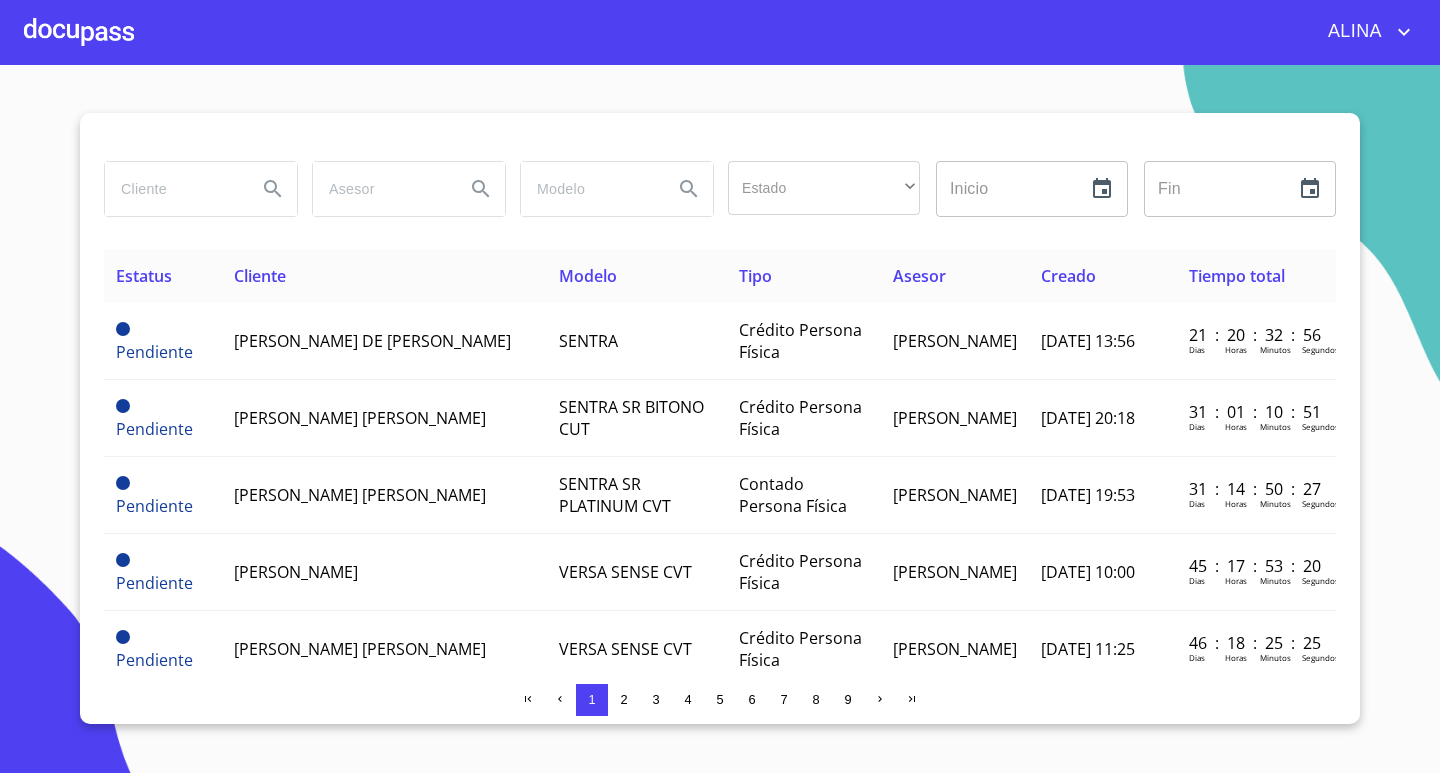 click at bounding box center [173, 189] 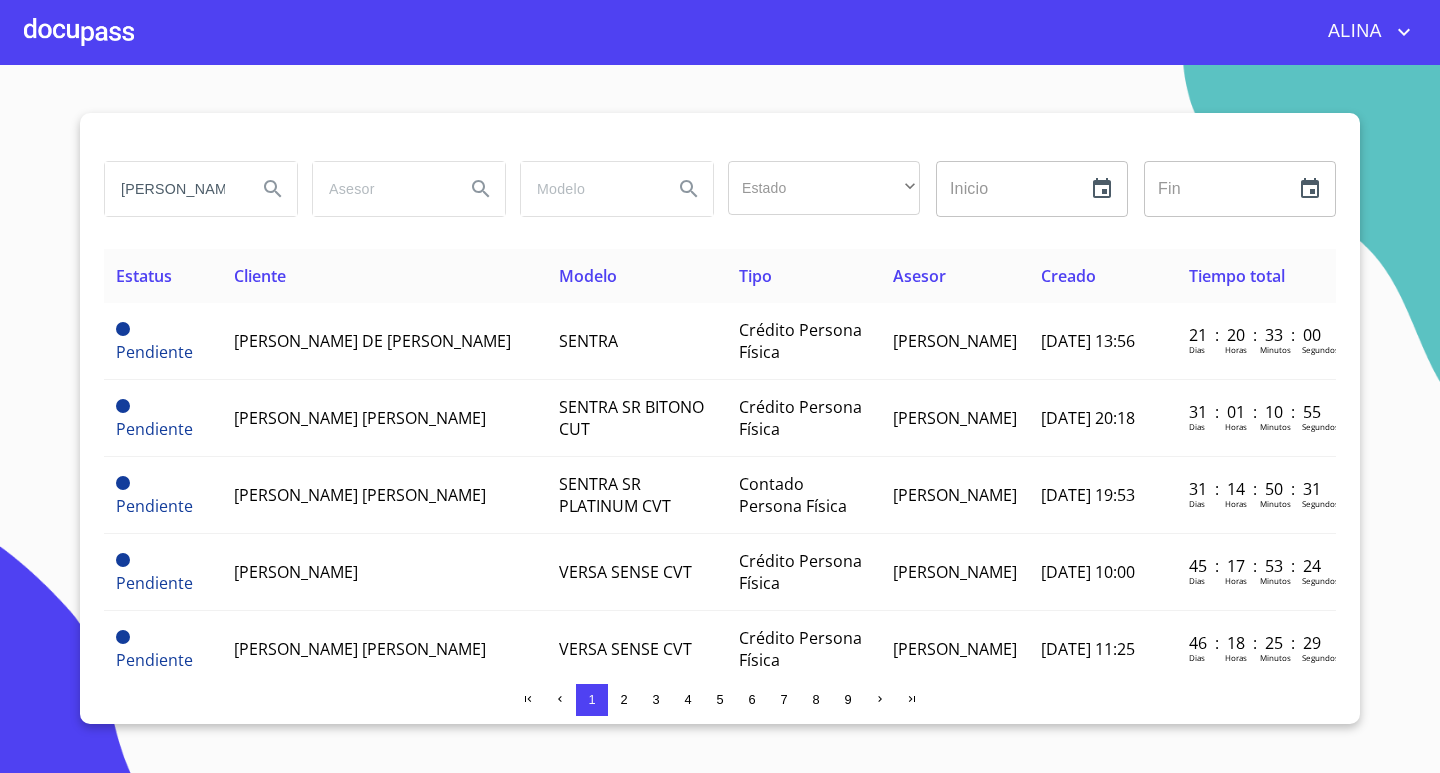 click on "[PERSON_NAME]" at bounding box center (173, 189) 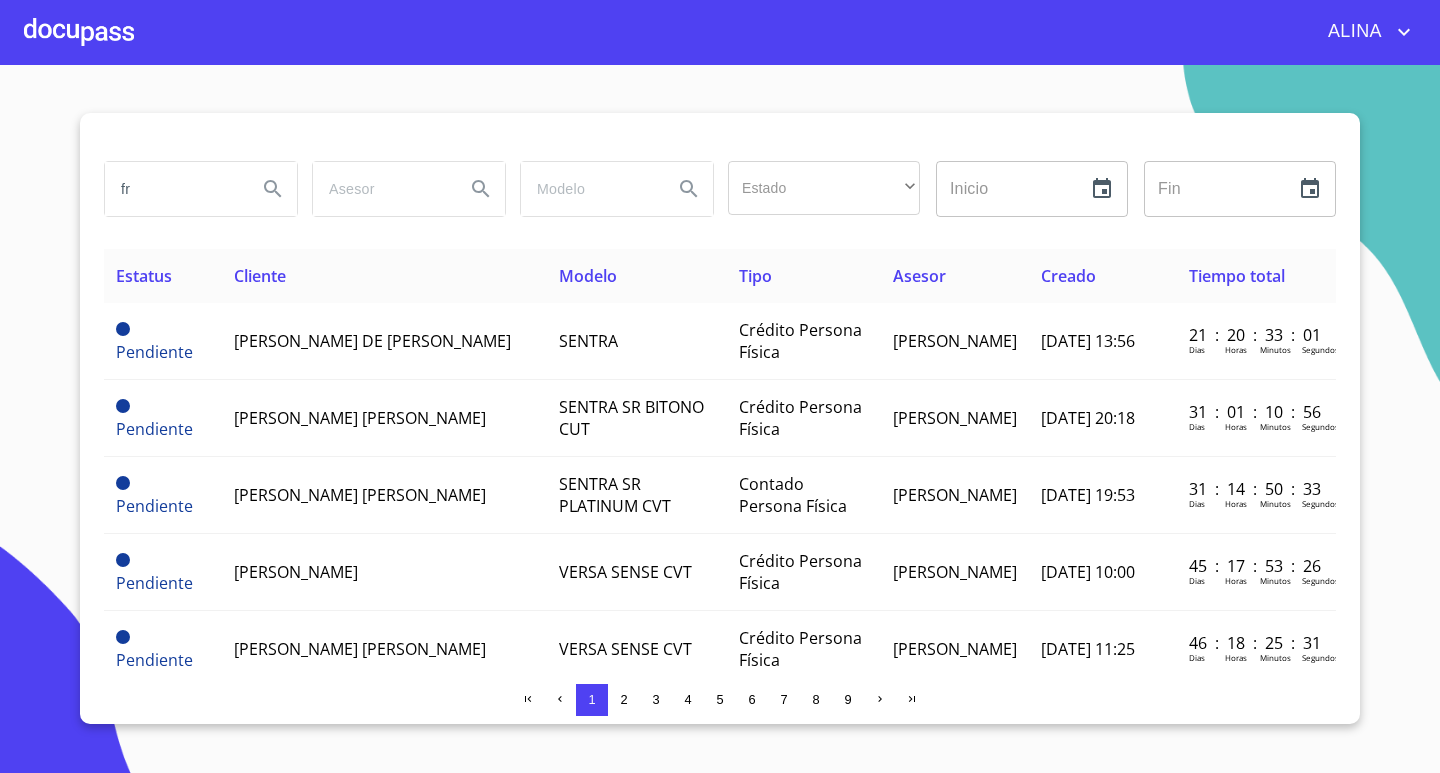 type on "f" 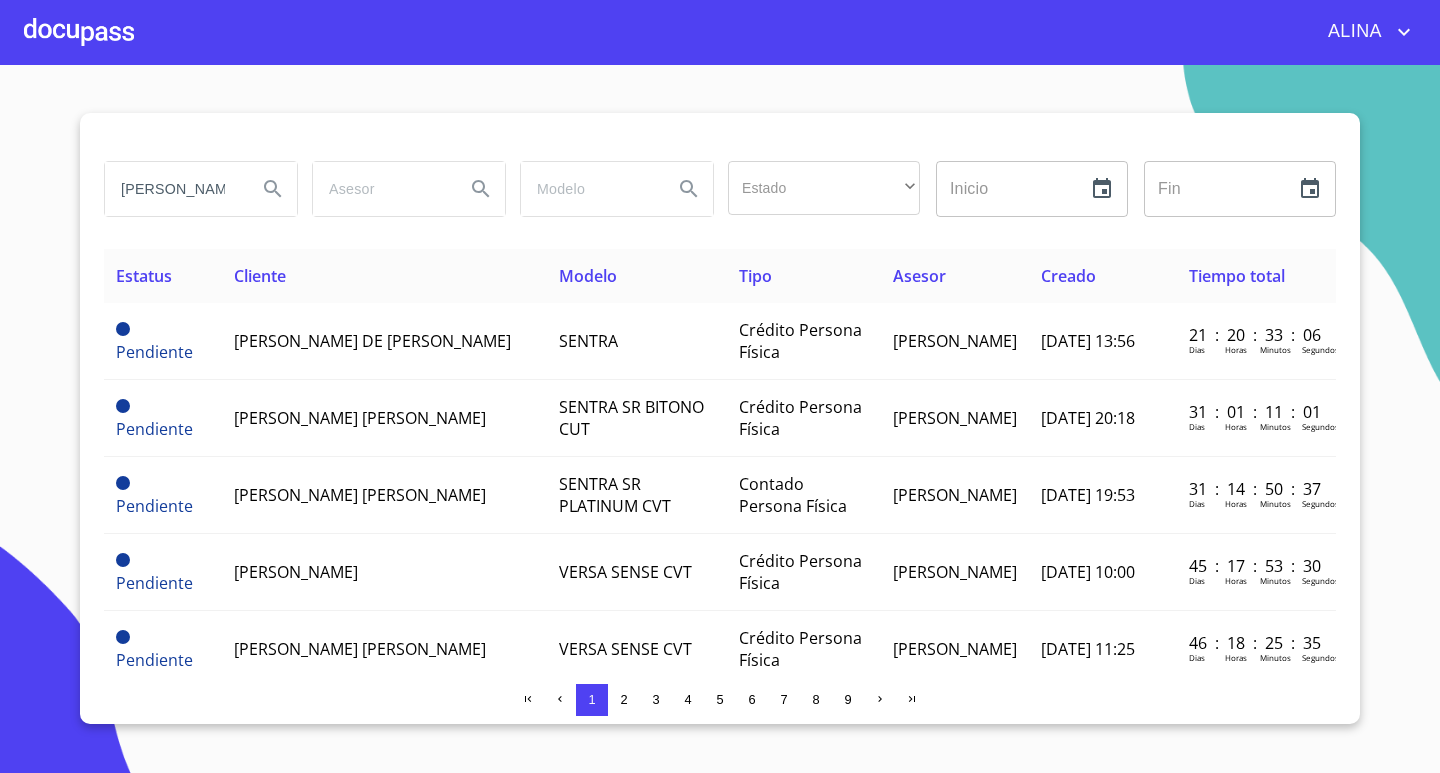 type on "[PERSON_NAME]" 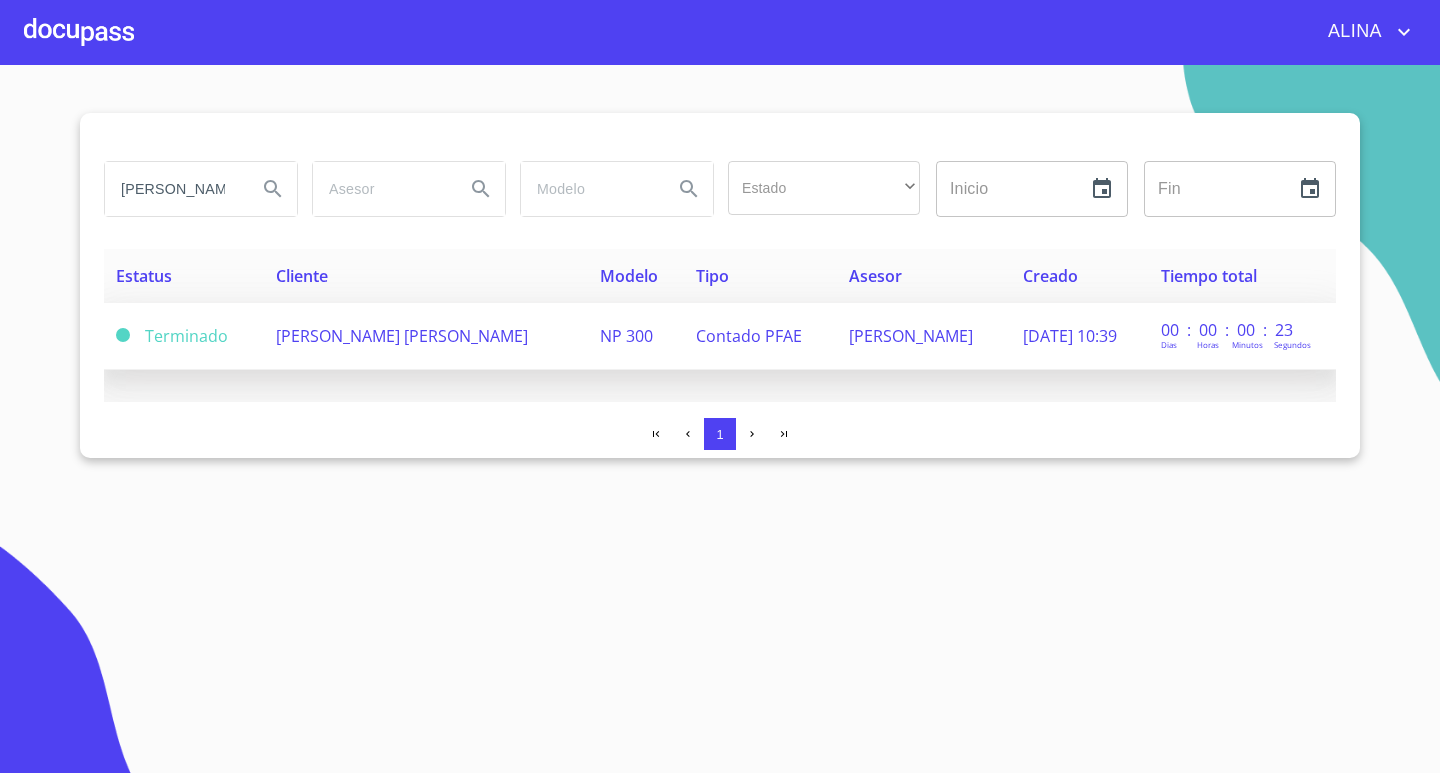 click on "[PERSON_NAME] [PERSON_NAME]" at bounding box center (402, 336) 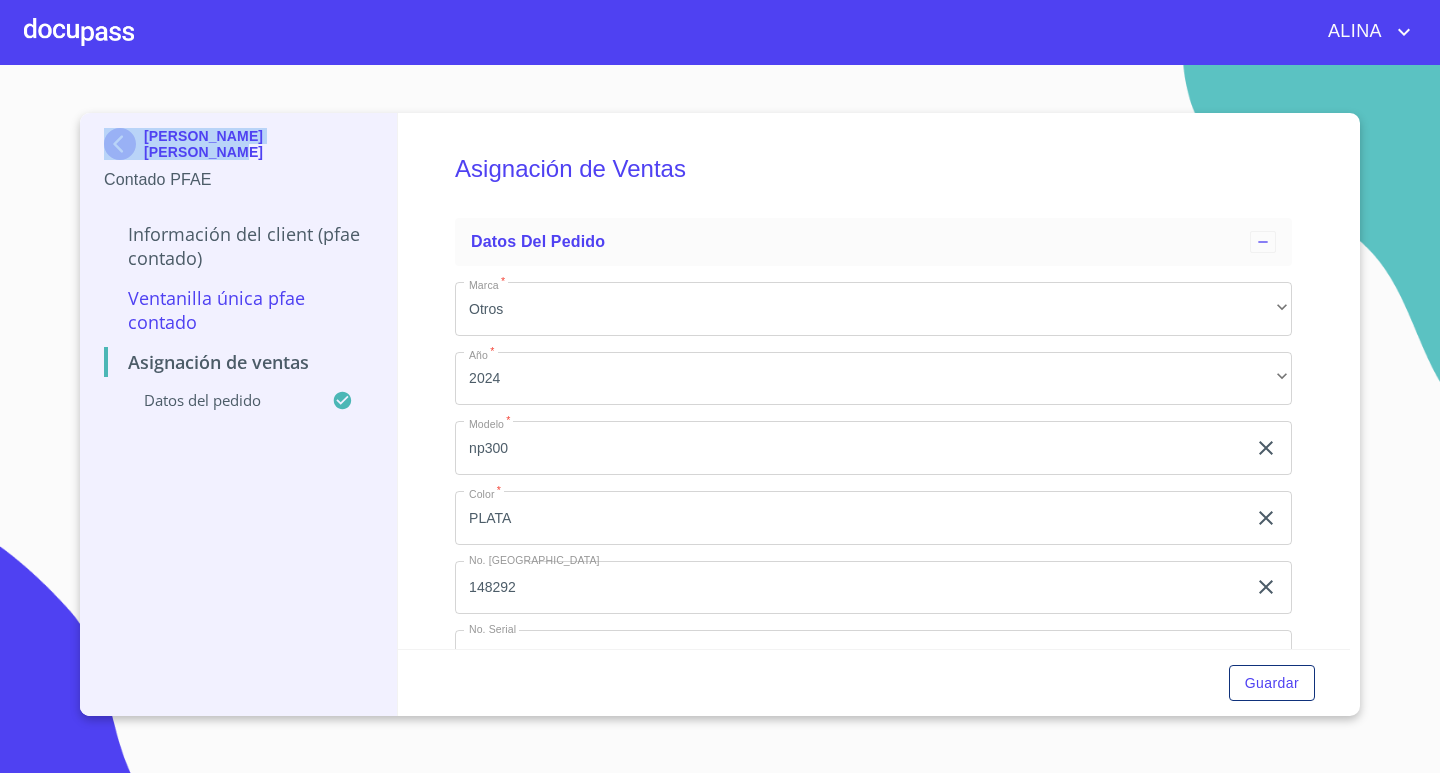 copy on "[PERSON_NAME] [PERSON_NAME]" 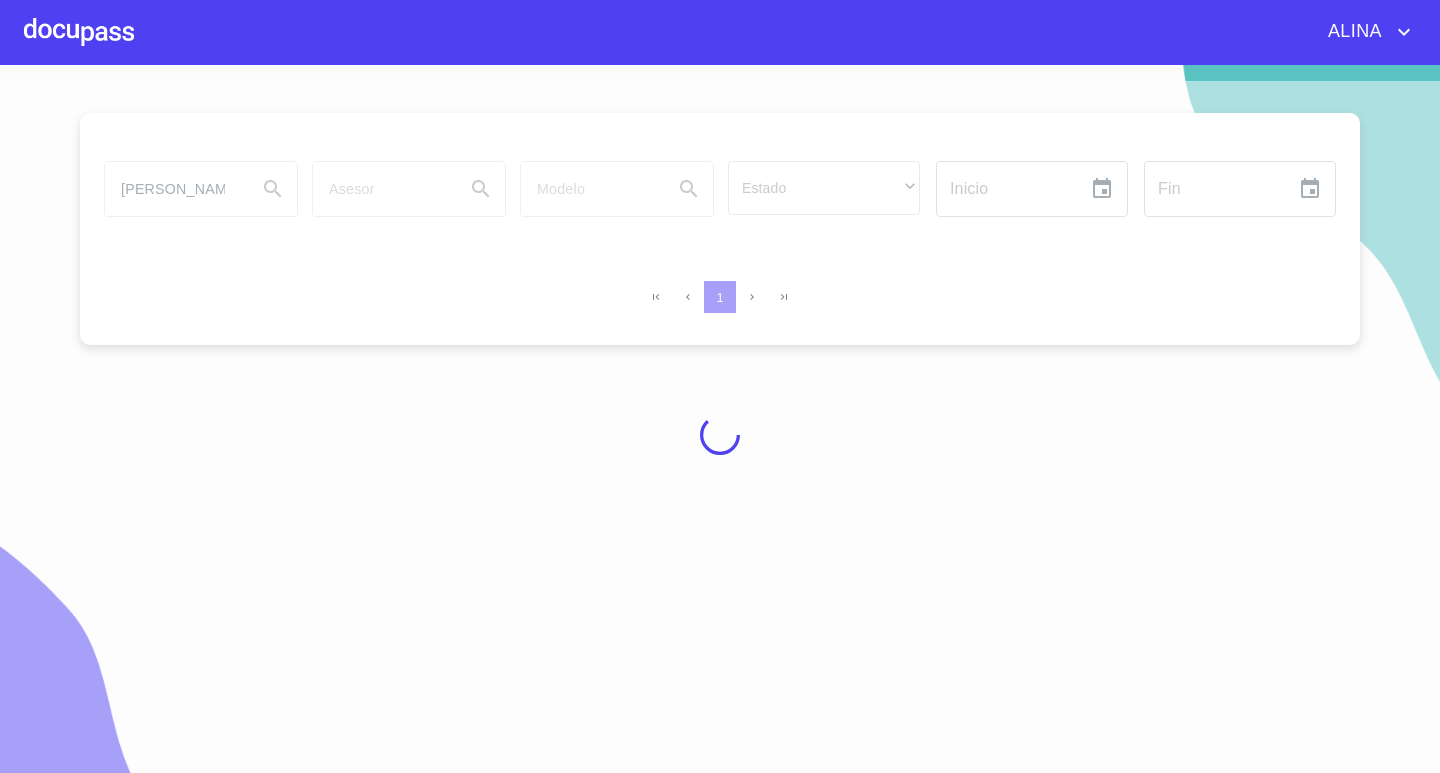 click at bounding box center [79, 32] 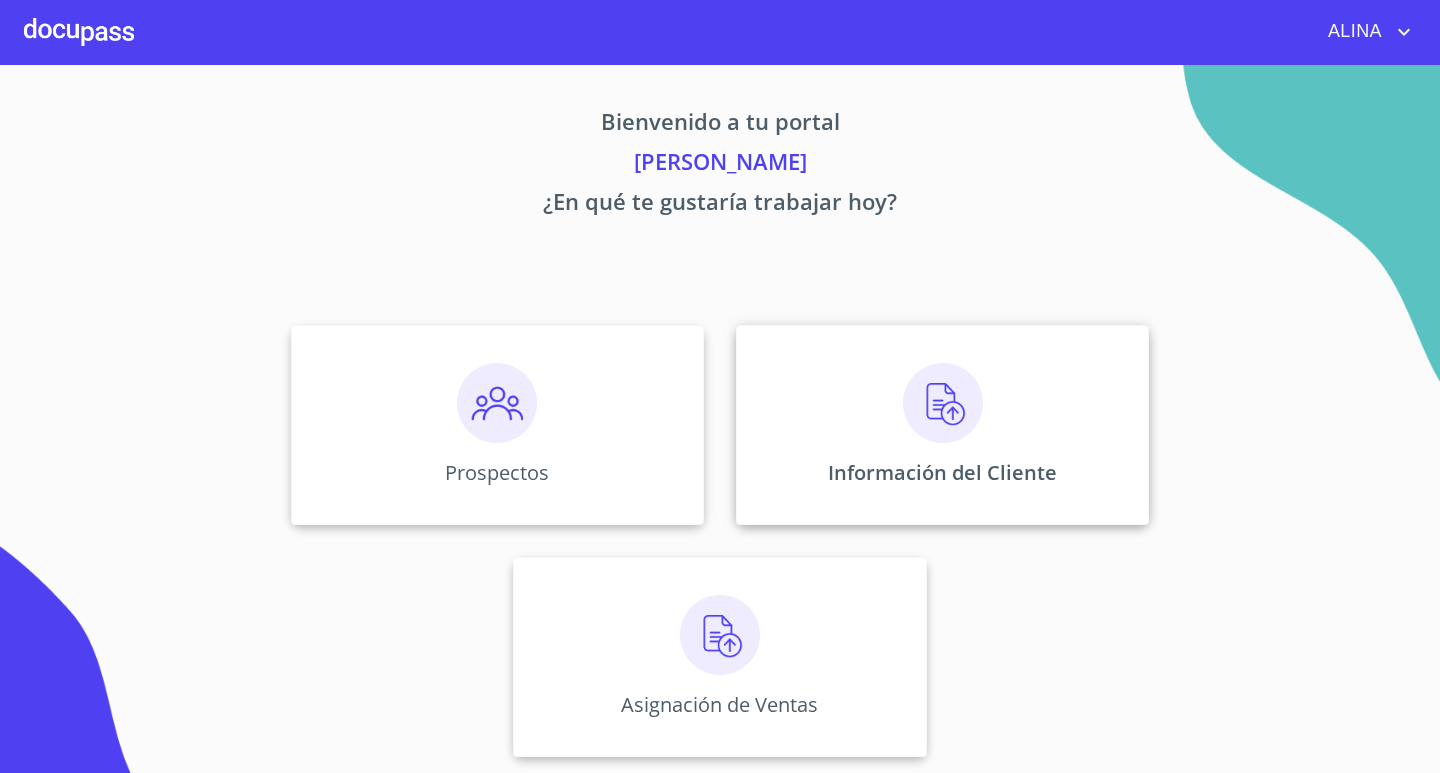 click on "Información del Cliente" at bounding box center [942, 425] 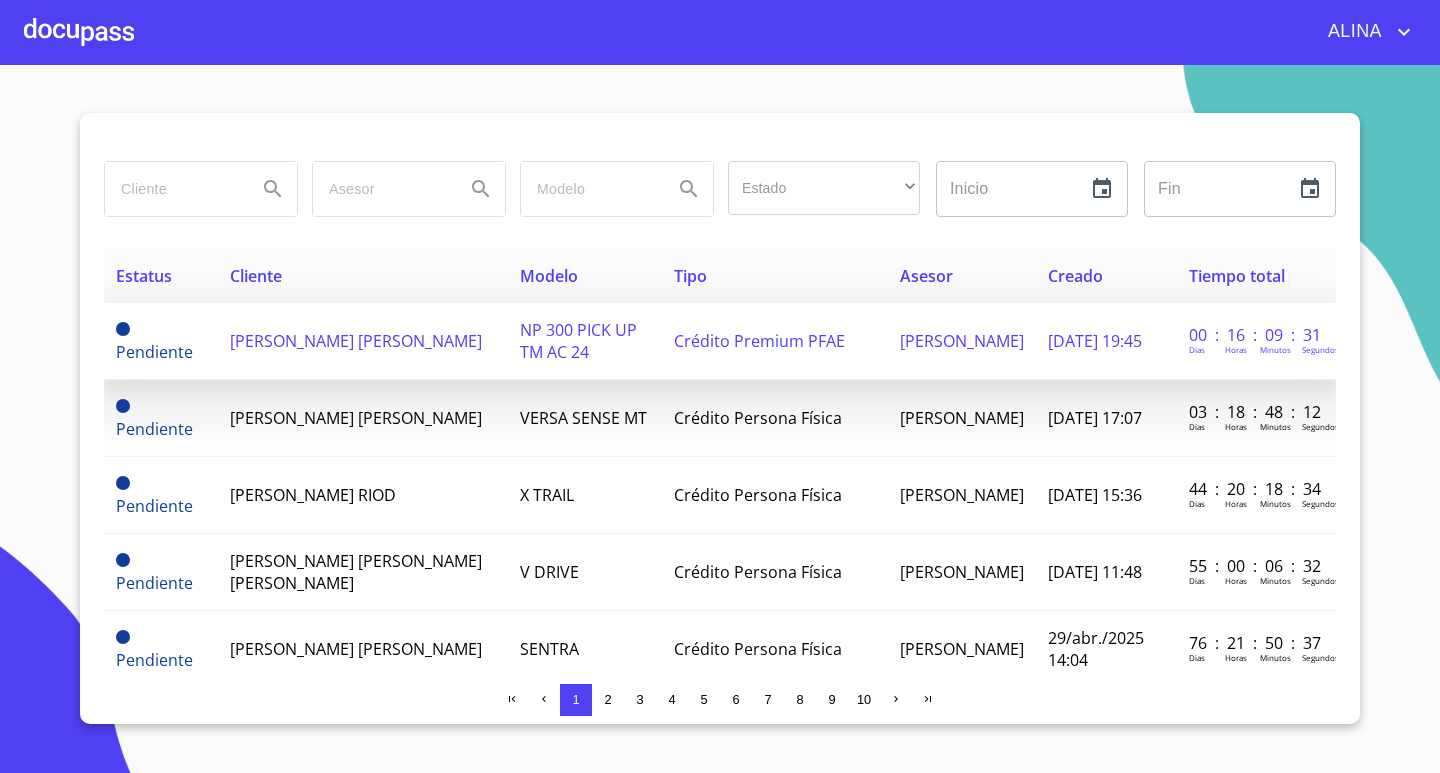 click on "[PERSON_NAME] [PERSON_NAME]" at bounding box center (356, 341) 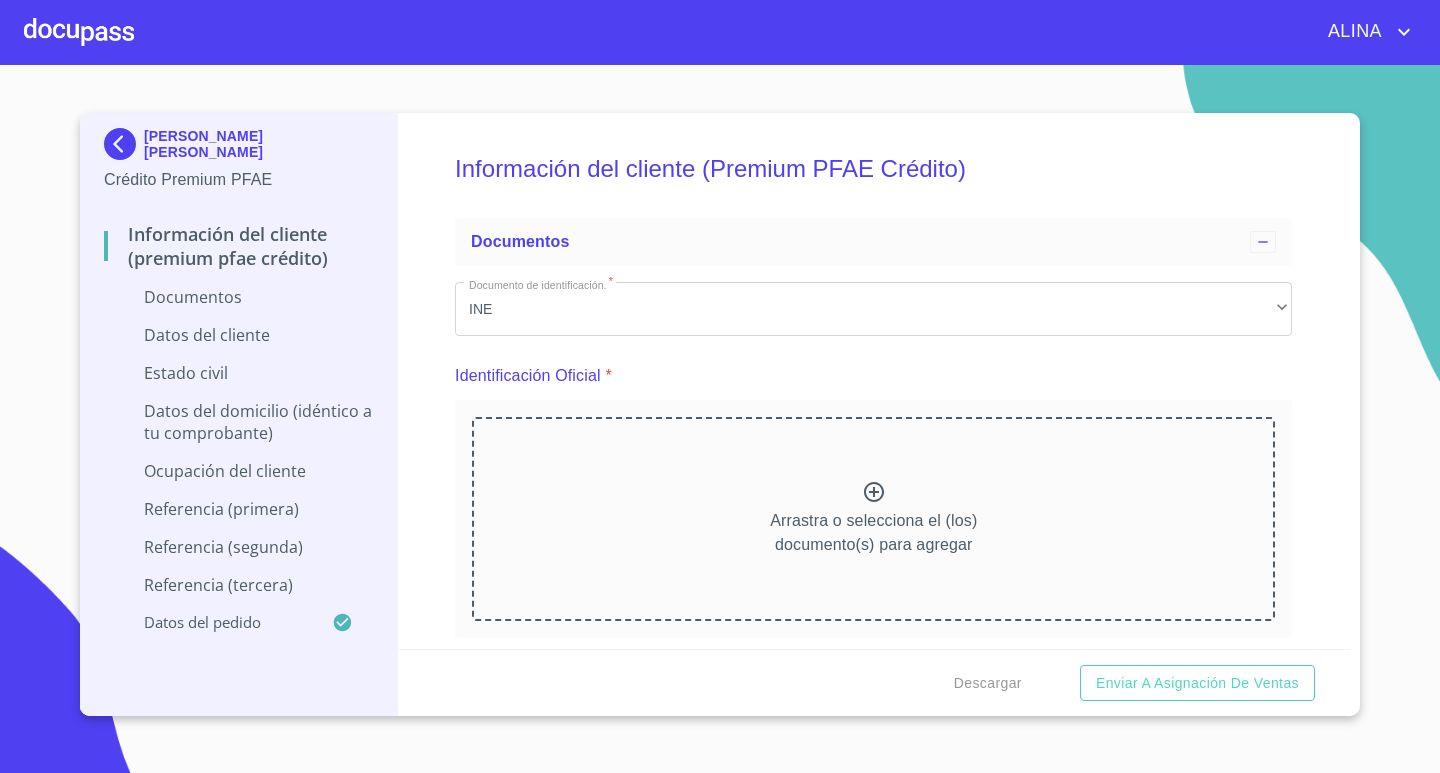 click at bounding box center (79, 32) 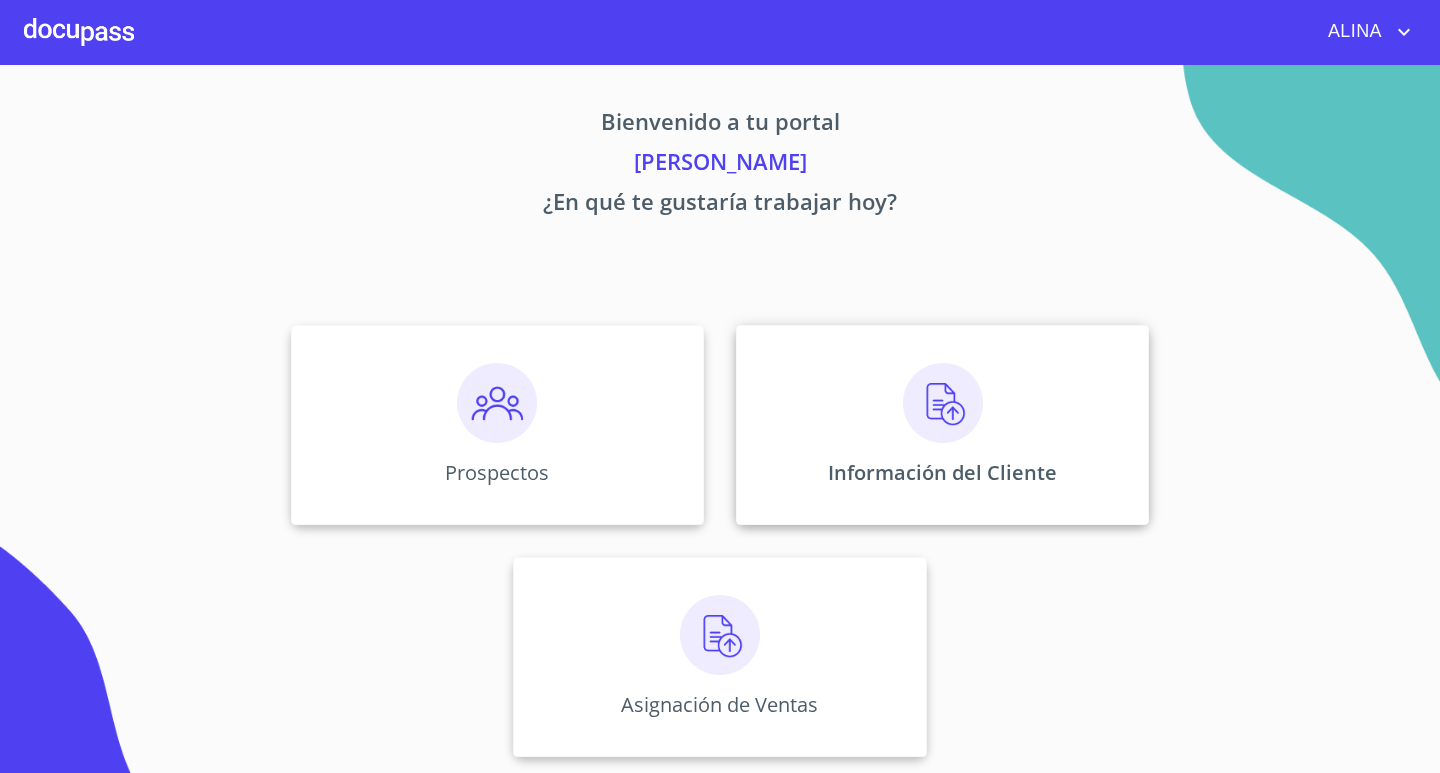 click at bounding box center [943, 403] 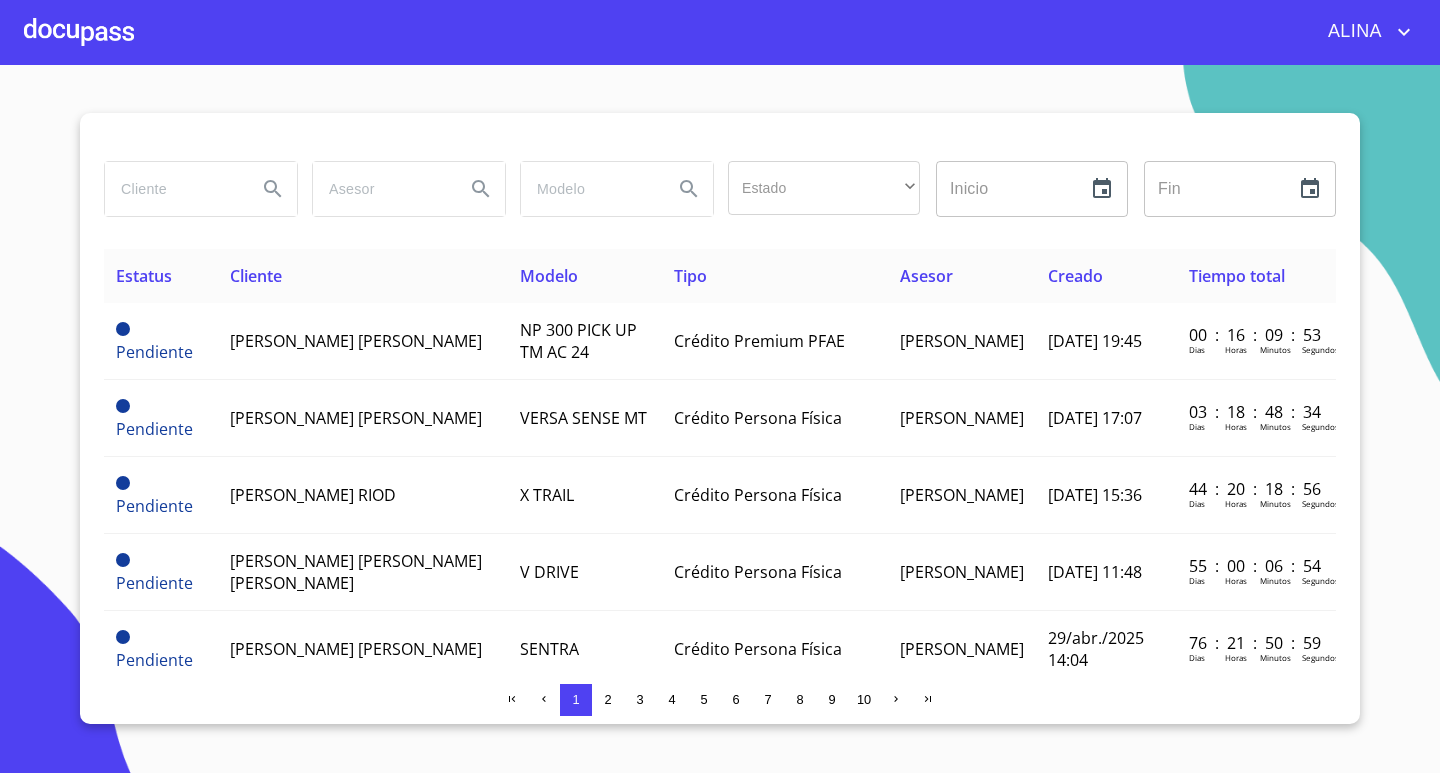 click at bounding box center (173, 189) 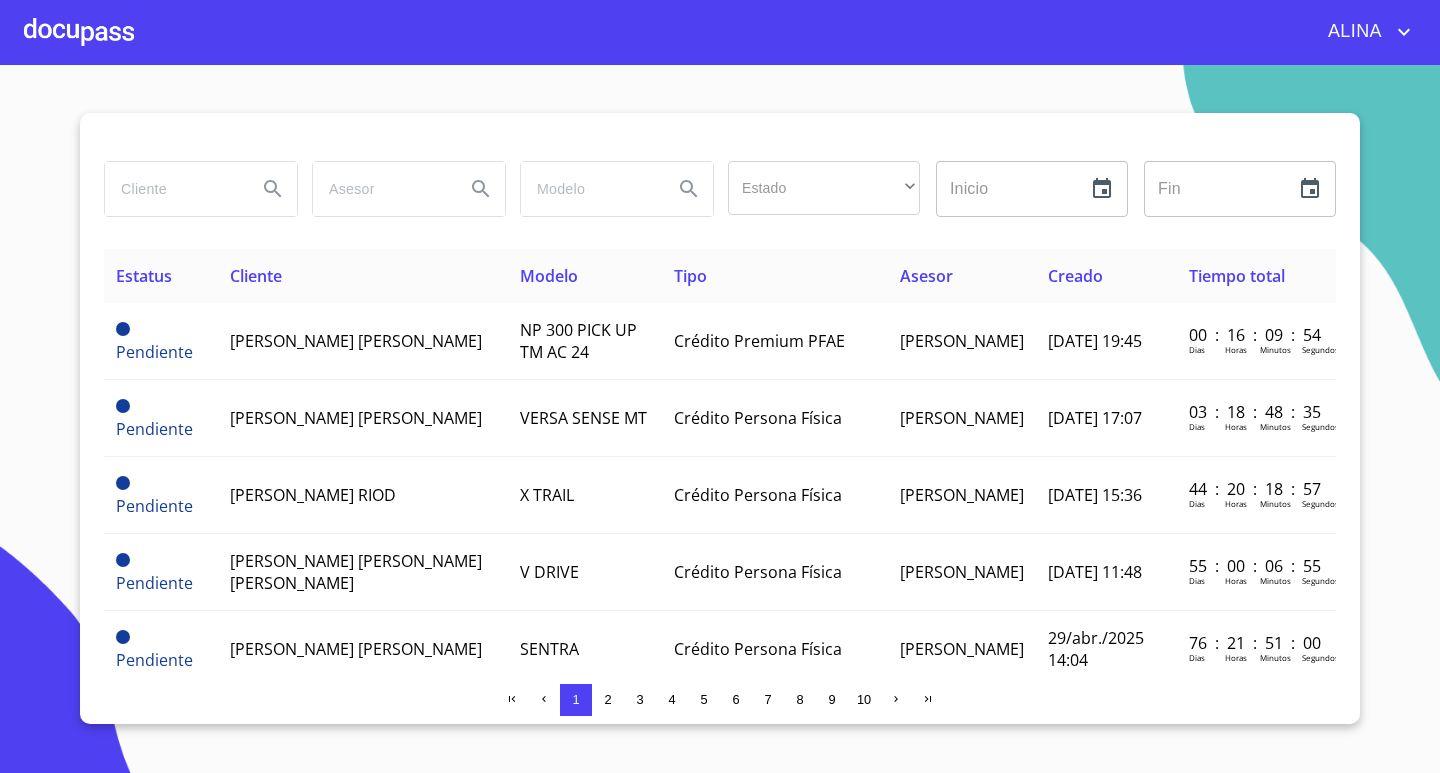 paste on "[PERSON_NAME] [PERSON_NAME]" 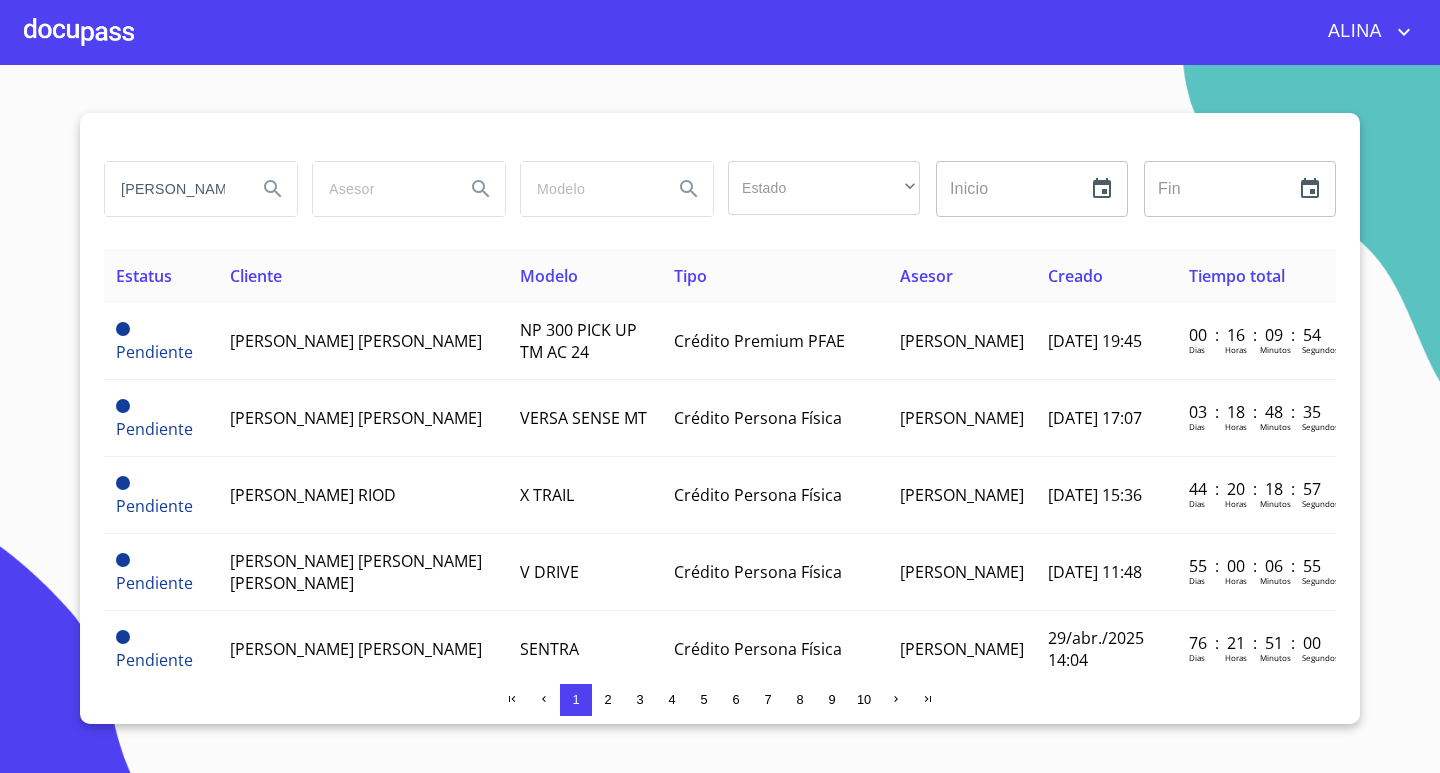 scroll, scrollTop: 0, scrollLeft: 116, axis: horizontal 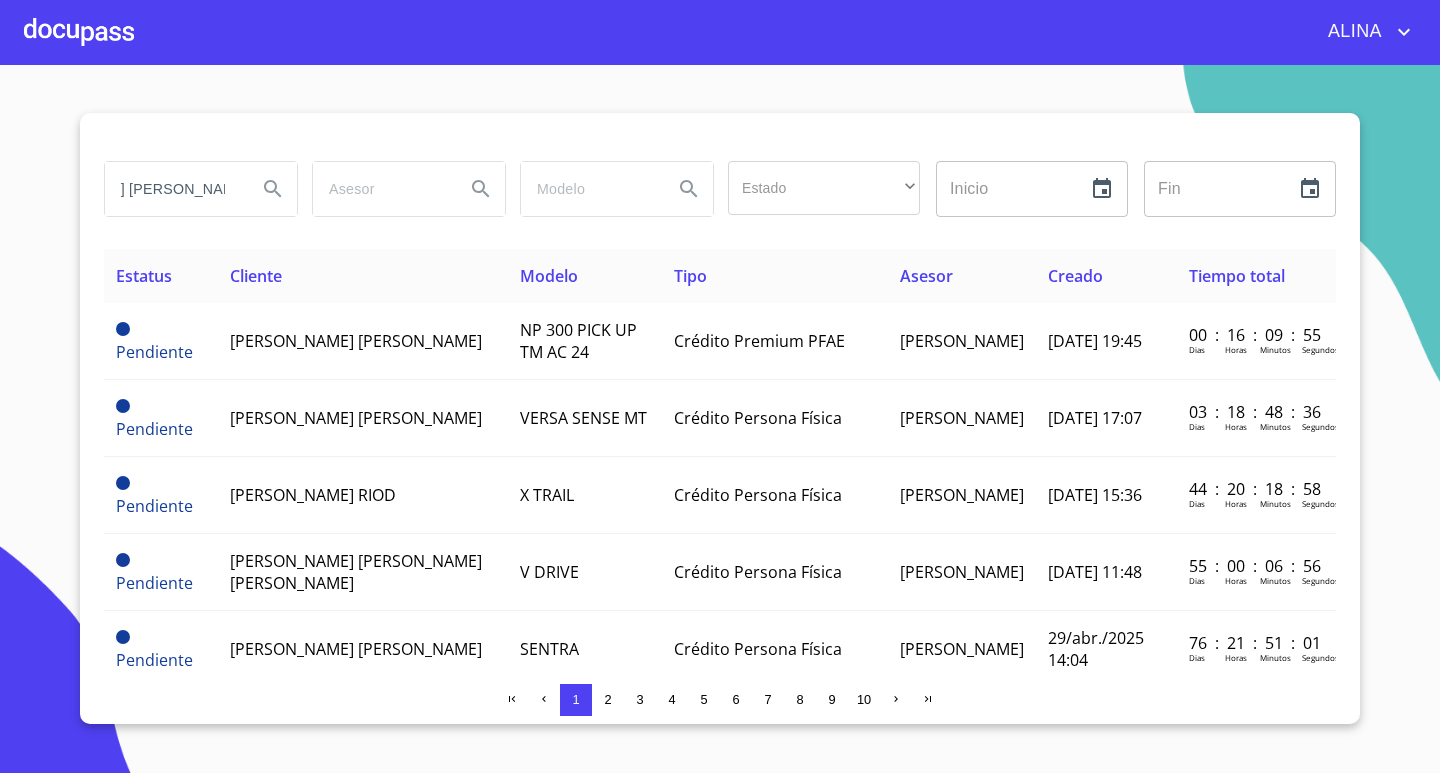 type on "[PERSON_NAME] [PERSON_NAME]" 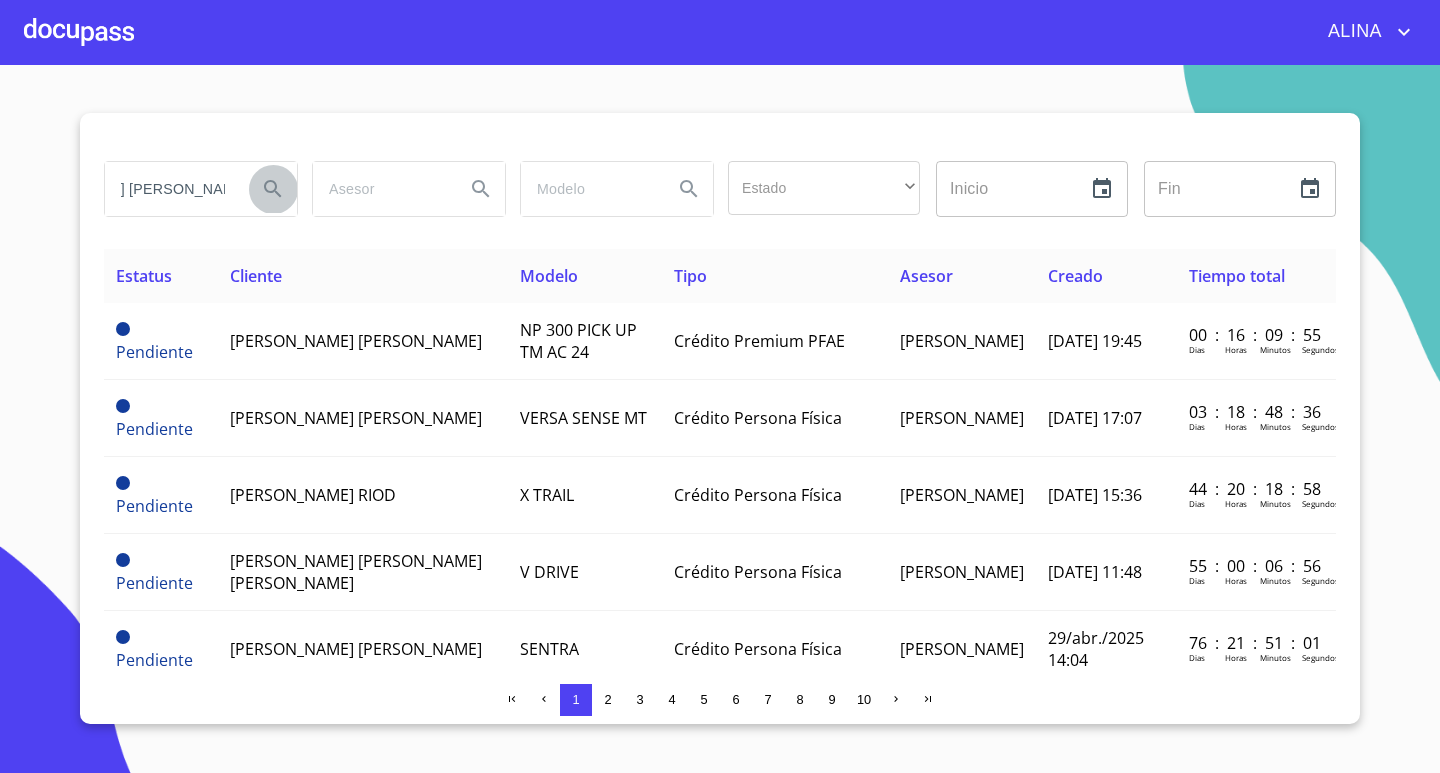 click 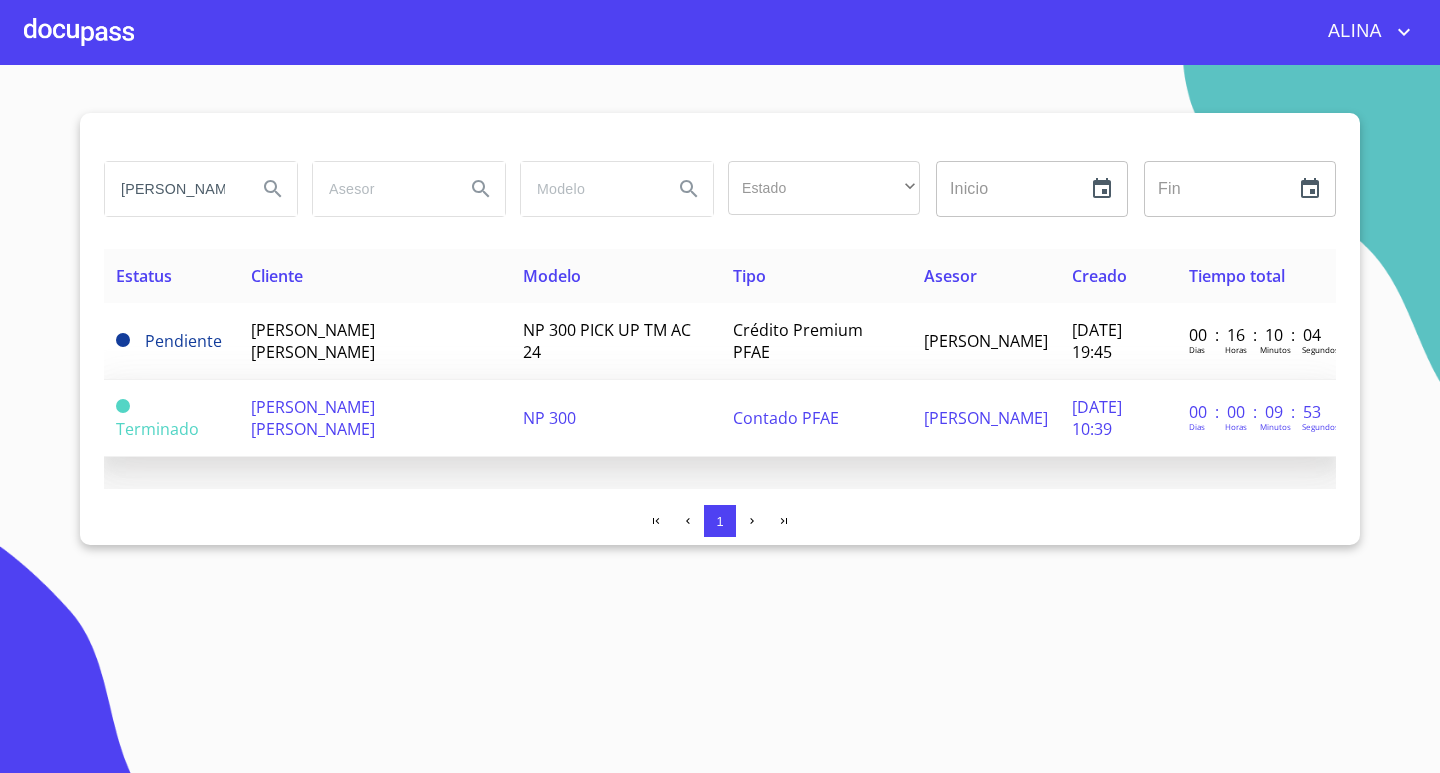 click on "[PERSON_NAME] [PERSON_NAME]" at bounding box center (313, 418) 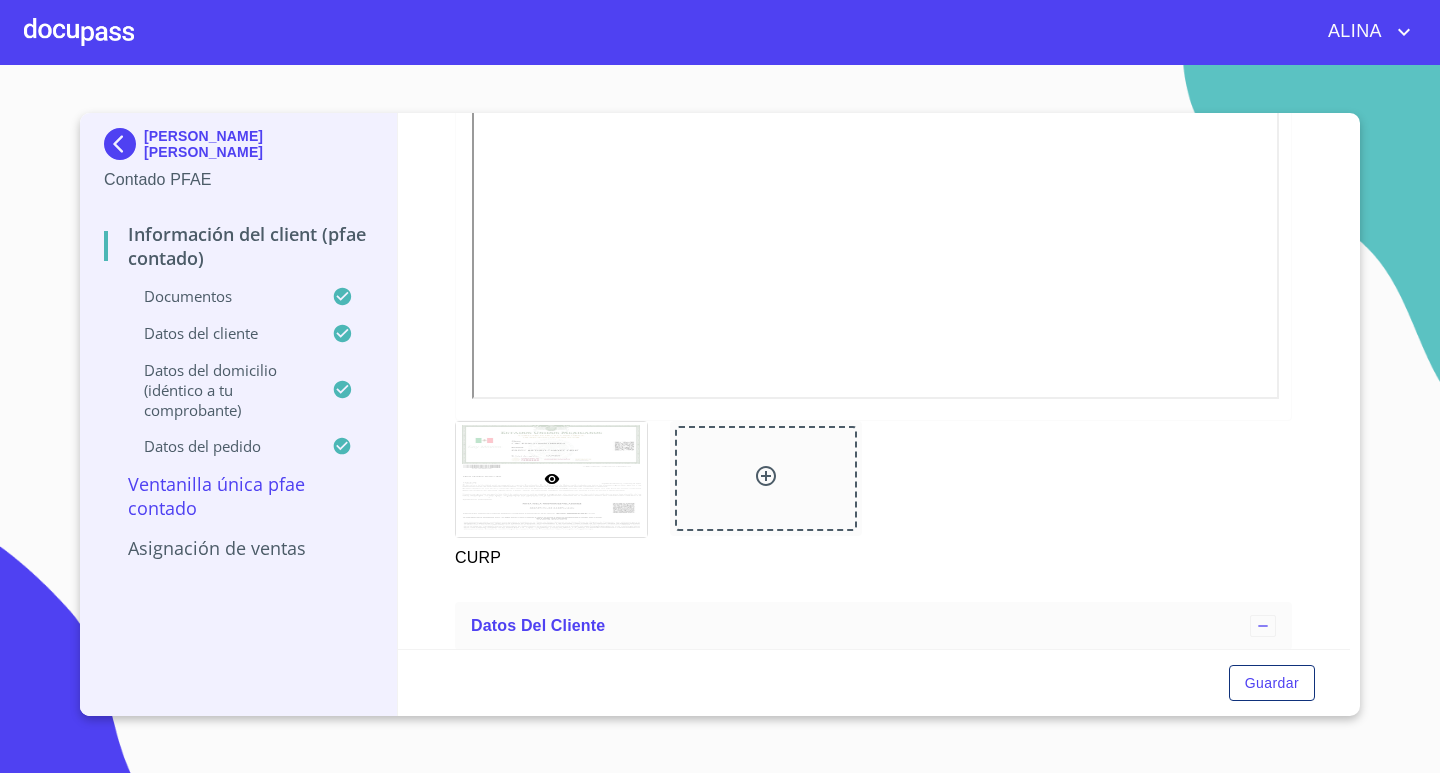 scroll, scrollTop: 2129, scrollLeft: 0, axis: vertical 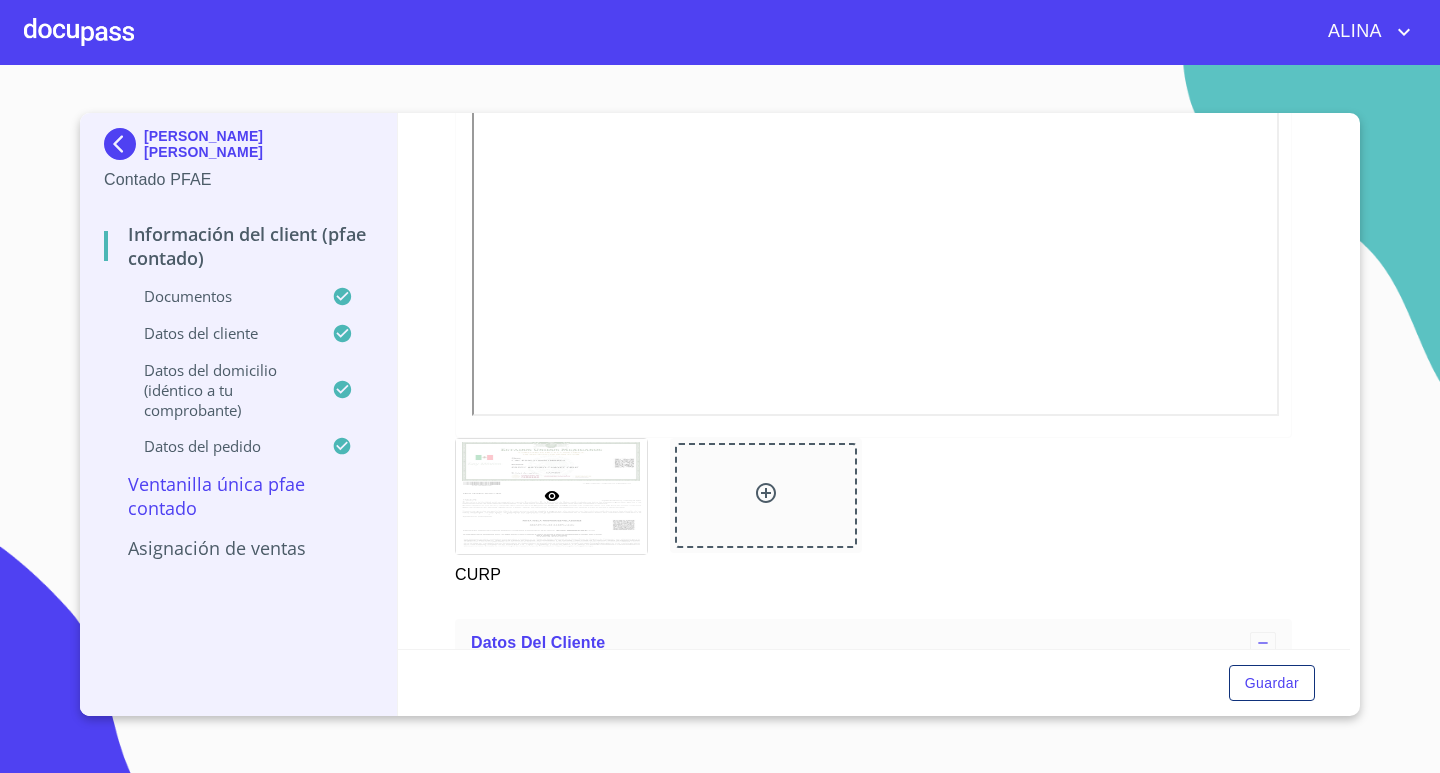 click 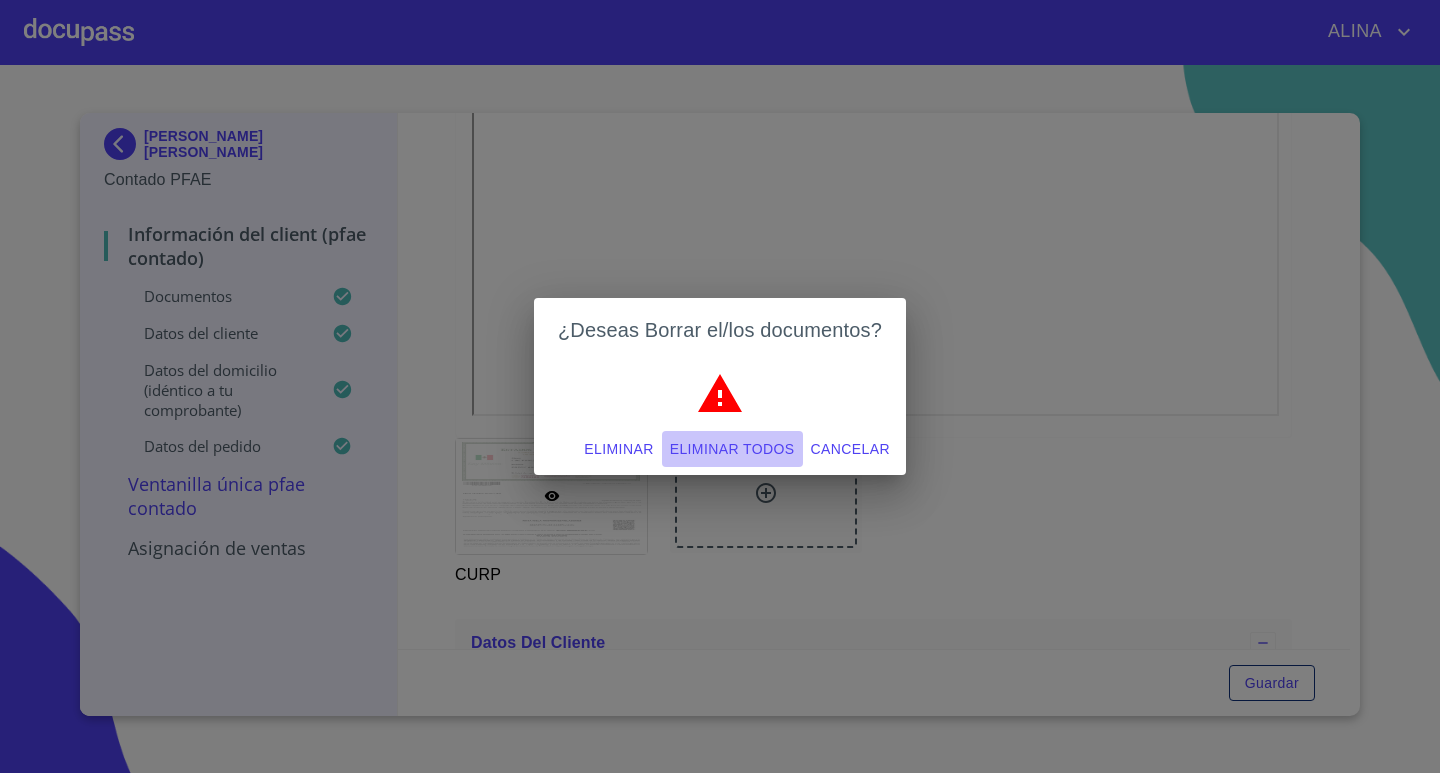 click on "Eliminar todos" at bounding box center [732, 449] 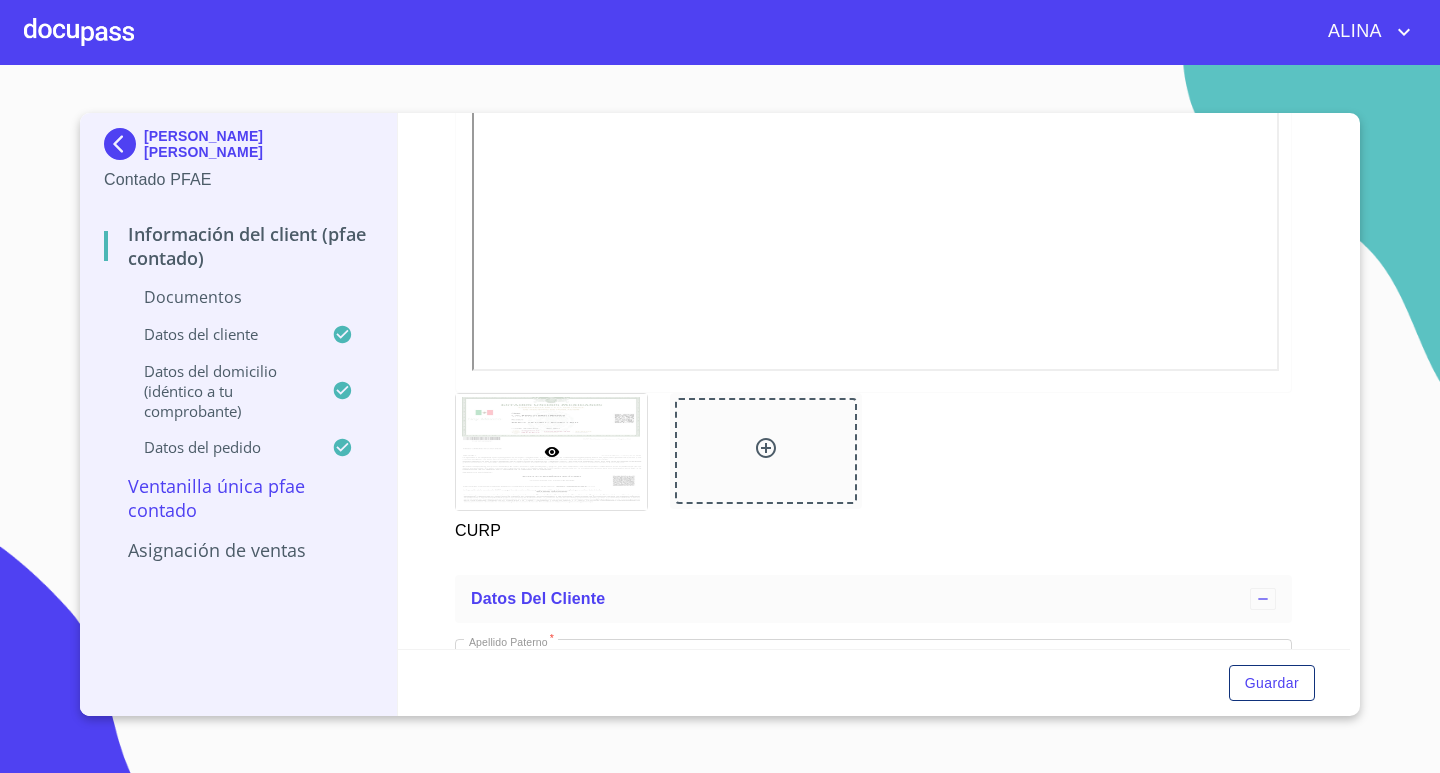 click 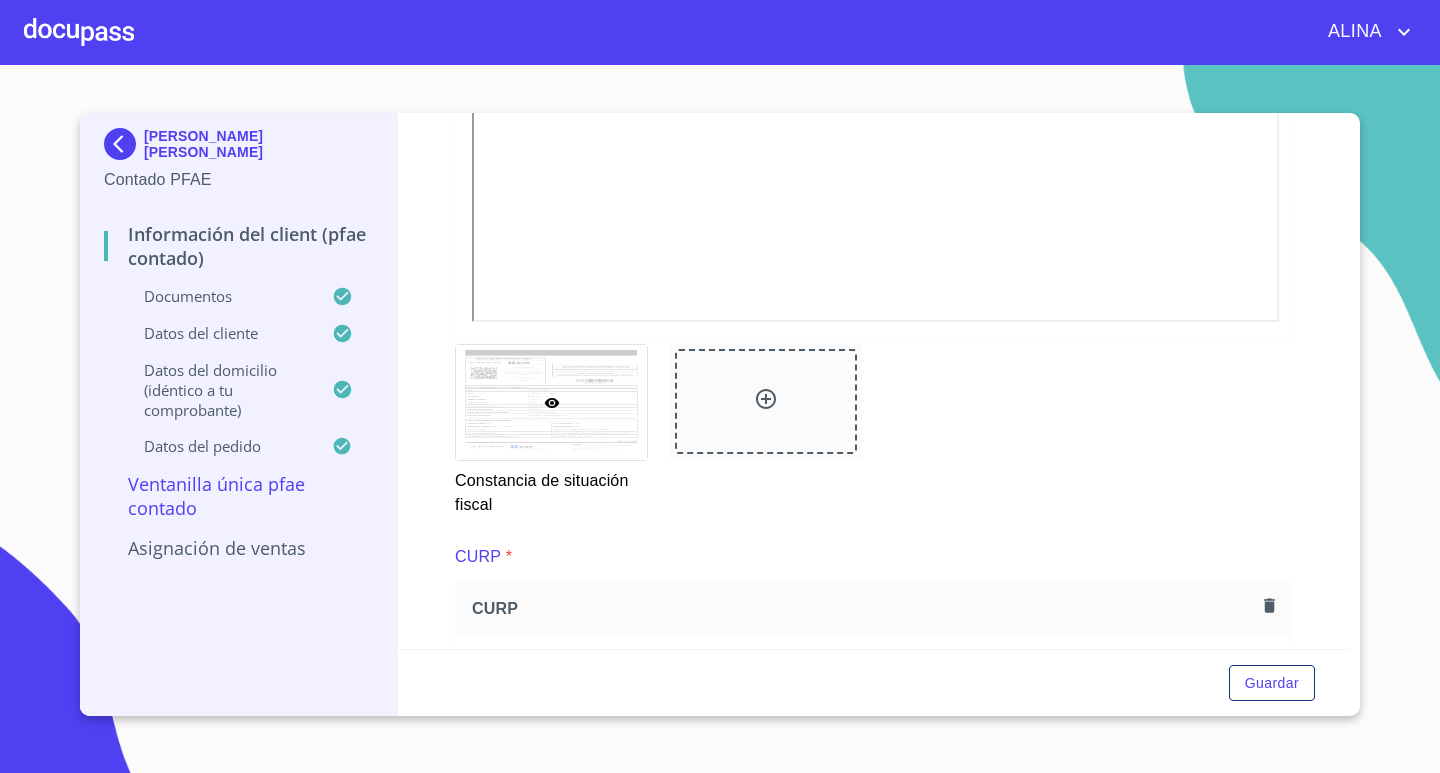 scroll, scrollTop: 1881, scrollLeft: 0, axis: vertical 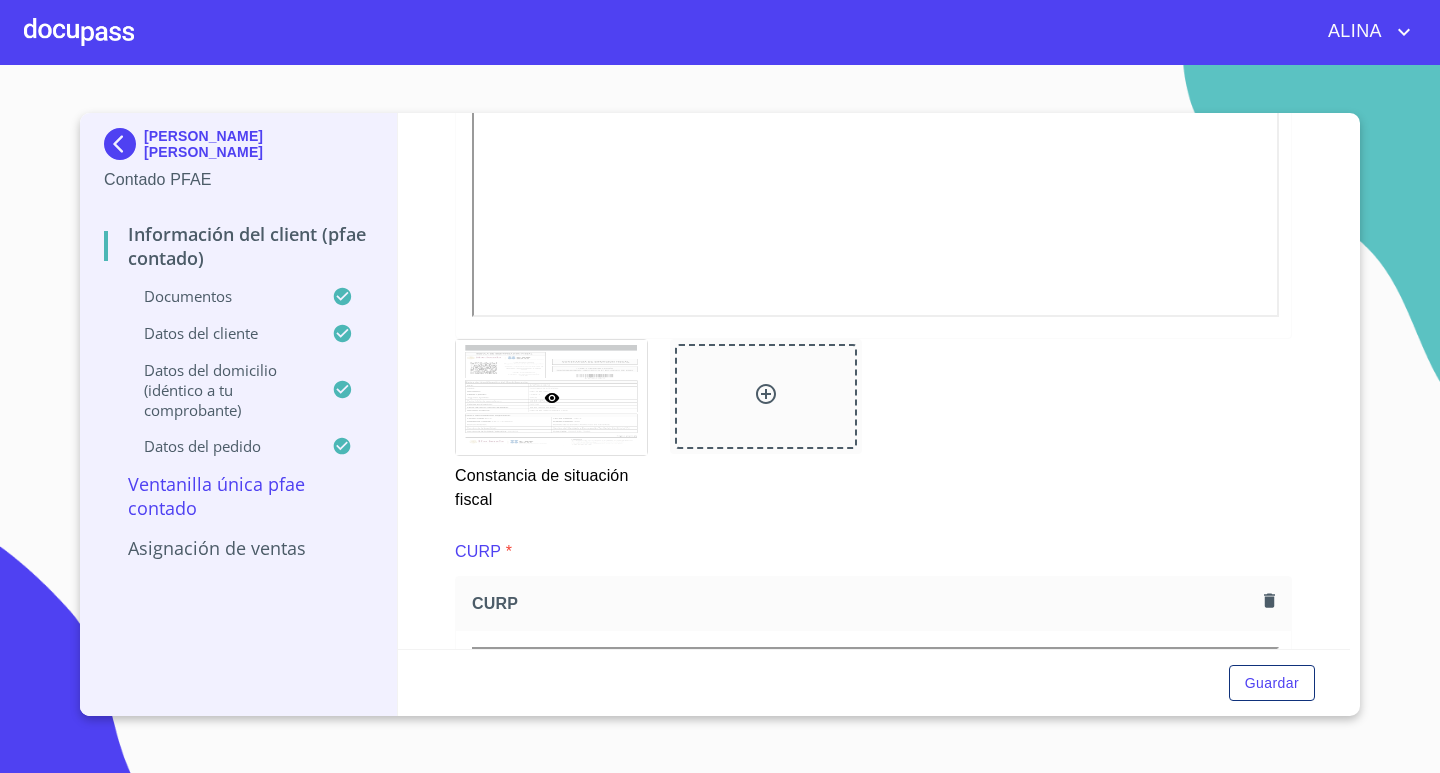 click 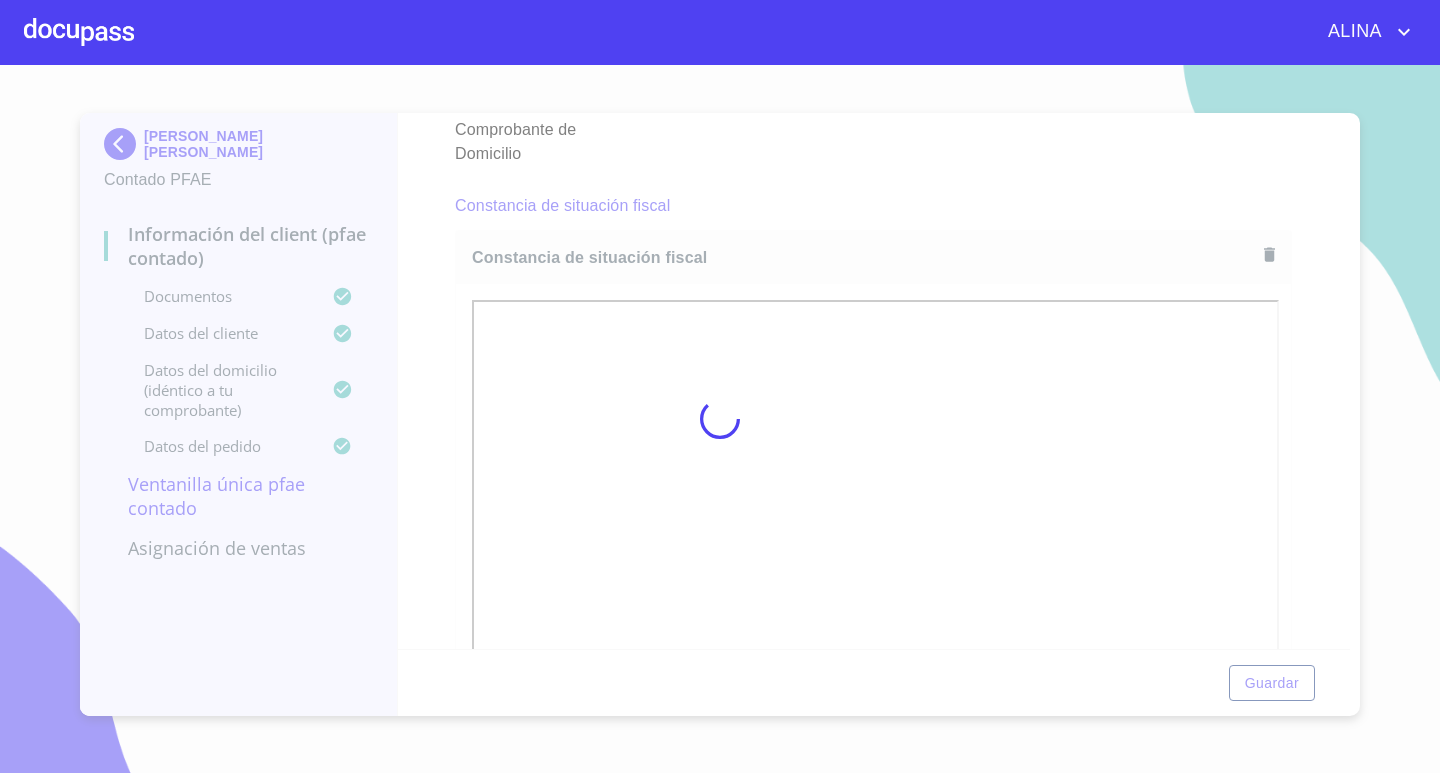 scroll, scrollTop: 415, scrollLeft: 0, axis: vertical 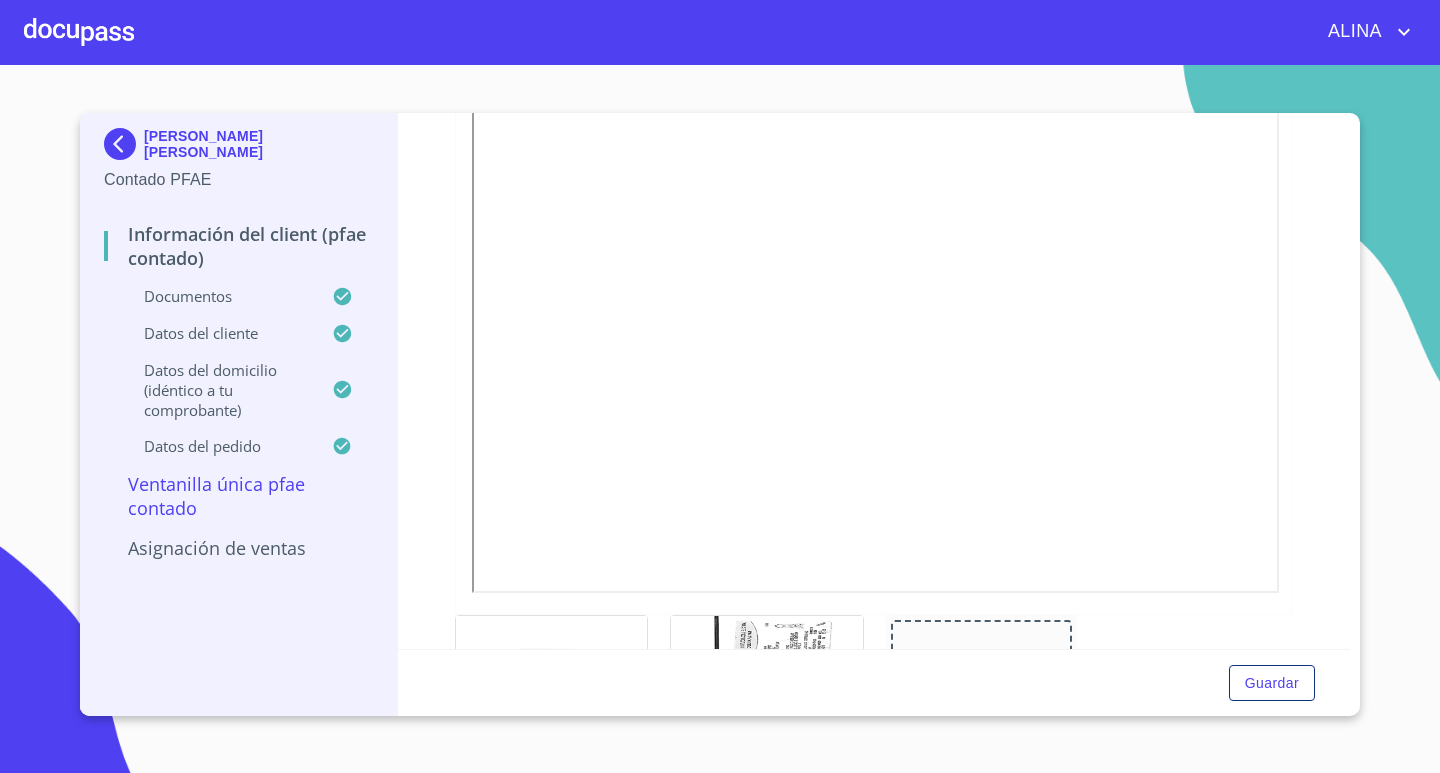 click on "Información del Client (PFAE contado)   Documentos Documento de identificación.   * INE ​ Identificación Oficial * Identificación Oficial Identificación Oficial Identificación Oficial Comprobante de Domicilio * Comprobante de Domicilio Comprobante de Domicilio [PERSON_NAME] de situación fiscal [PERSON_NAME] de situación fiscal [PERSON_NAME] de situación fiscal CURP * CURP CURP Datos del cliente Apellido [PERSON_NAME]   * [PERSON_NAME] ​ Apellido Materno   * [PERSON_NAME] ​ Primer nombre   * [PERSON_NAME] ​ [PERSON_NAME] Nombre [PERSON_NAME] ​ Fecha de nacimiento * 18 de mar. de [DEMOGRAPHIC_DATA] ​ RFC   * CACF8903186W6 ​ CURP   * CACF890318HNTHRR05 ​ ID de Identificación 2476830068 ​ Nacionalidad   * Mexicana ​ País de nacimiento   * [GEOGRAPHIC_DATA] ​ Estado de nacimiento   * Jalisco ​ Sexo   * M ​ MXN Celular   * [PHONE_NUMBER] ​ Datos del domicilio (idéntico a tu comprobante) Domicilio completo (Calle, Av. o Vía)   * [PERSON_NAME] ​ No. Exterior   * 2618 ​ No. Interior ​ Colonia o Urbanización   * ​   * ​" at bounding box center [874, 381] 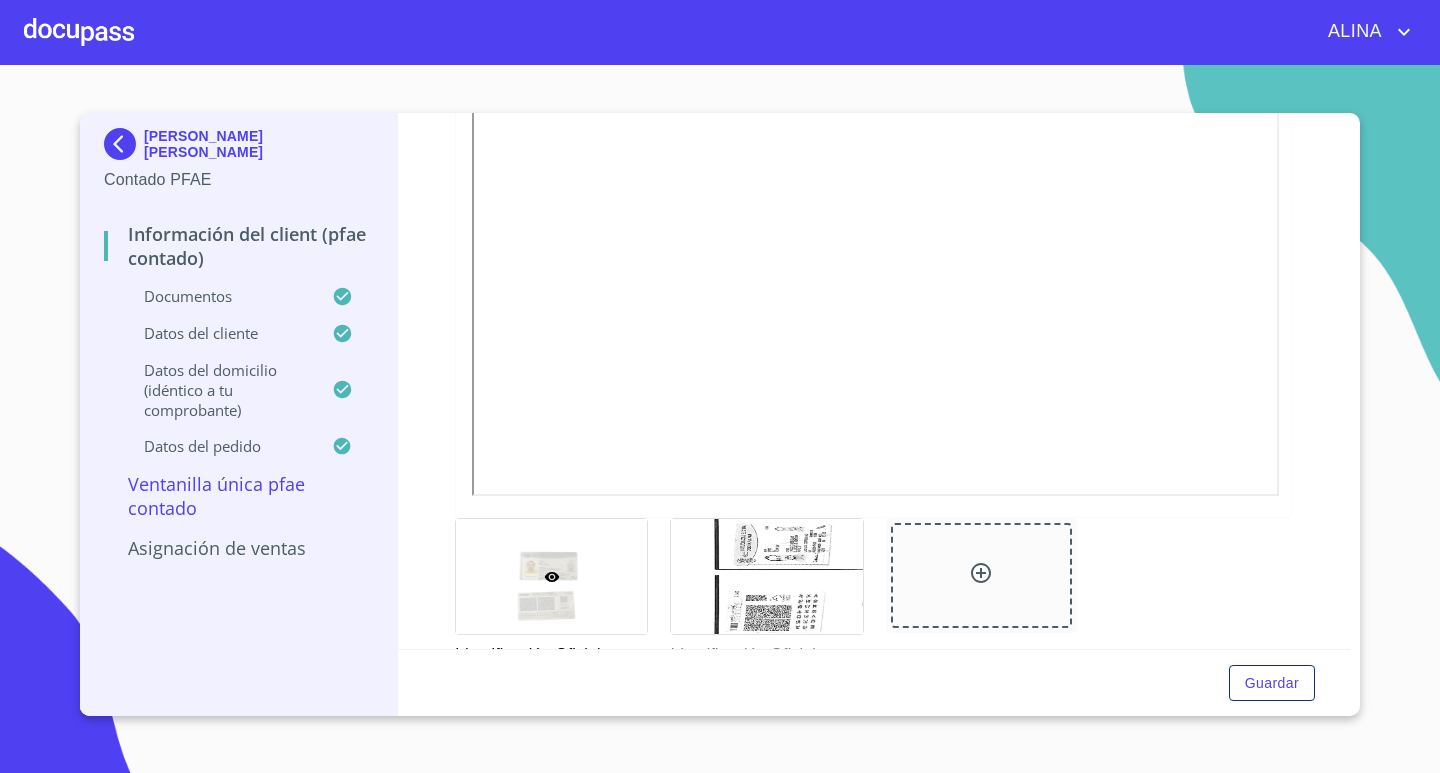 scroll, scrollTop: 515, scrollLeft: 0, axis: vertical 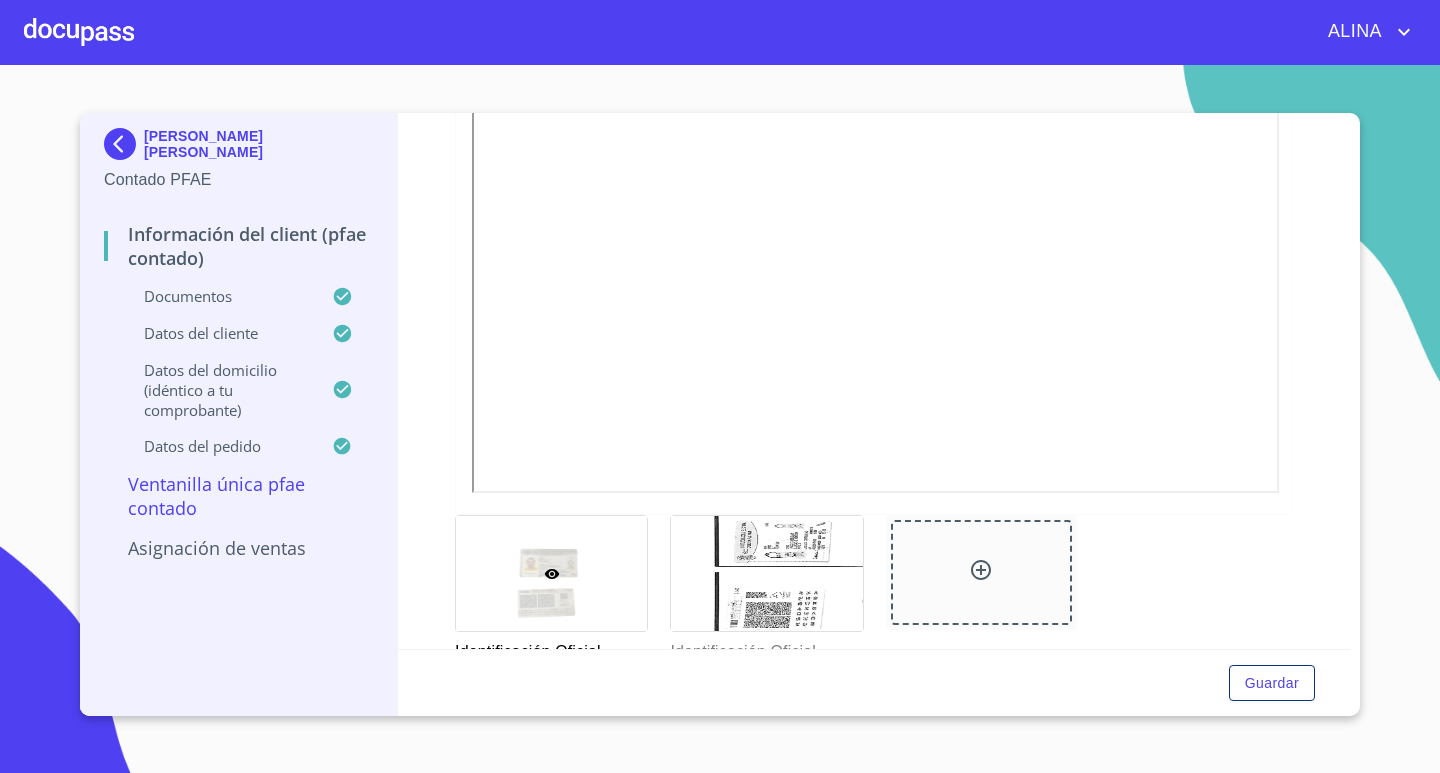 click 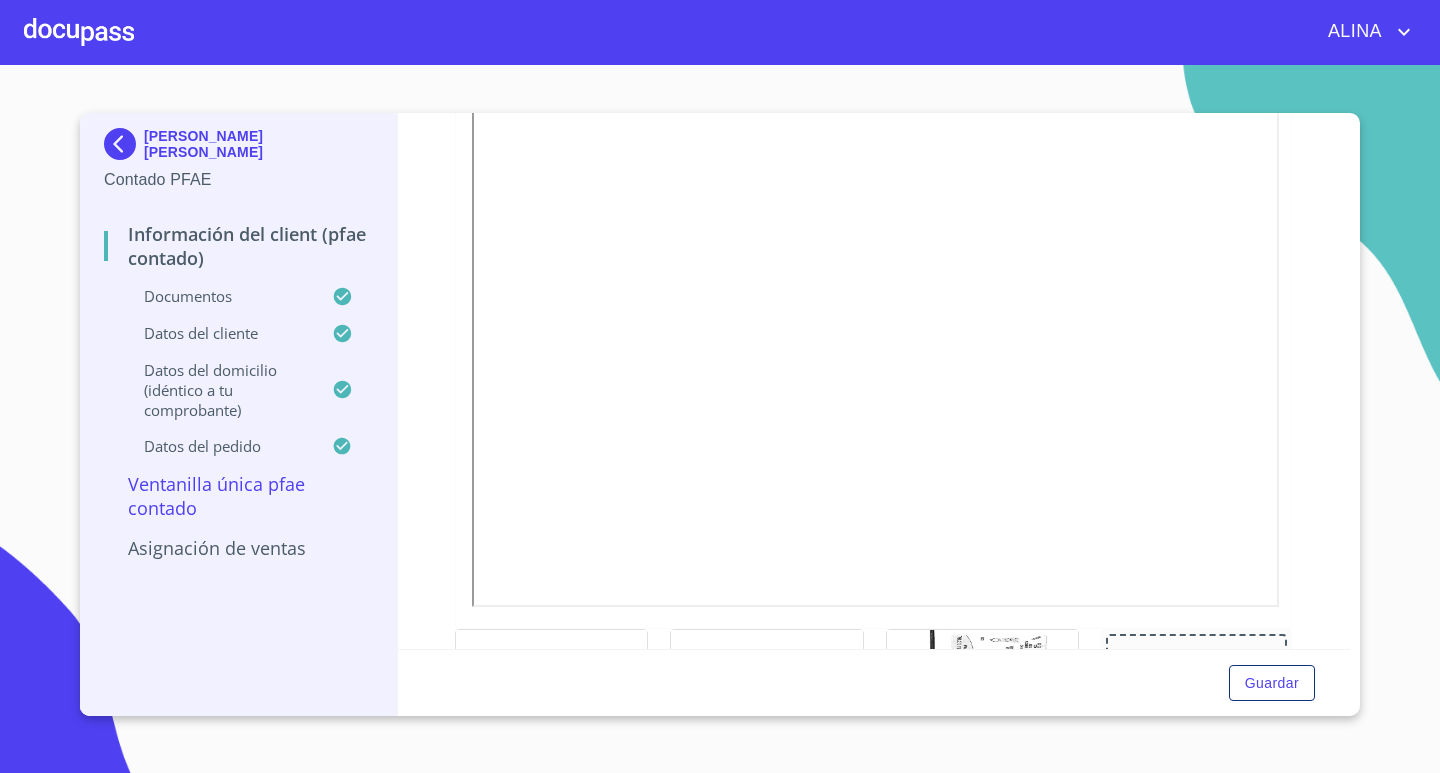 scroll, scrollTop: 415, scrollLeft: 0, axis: vertical 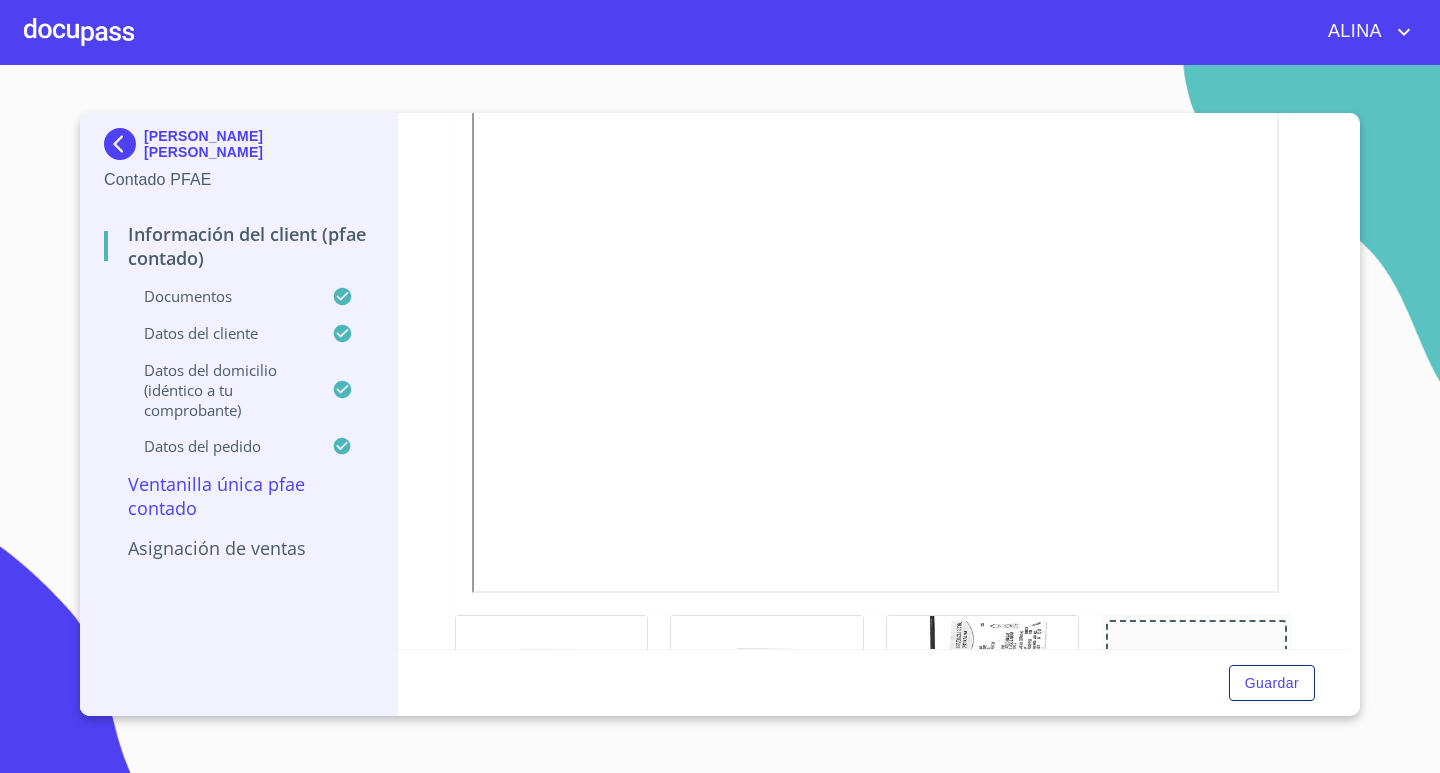 click on "Información del Client (PFAE contado)   Documentos Documento de identificación.   * INE ​ Identificación Oficial * Identificación Oficial Identificación Oficial Identificación Oficial Identificación Oficial Comprobante de Domicilio * Comprobante de Domicilio Comprobante de Domicilio [PERSON_NAME] de situación fiscal [PERSON_NAME] de situación fiscal [PERSON_NAME] de situación fiscal CURP * CURP CURP Datos del cliente Apellido [PERSON_NAME]   * [PERSON_NAME] ​ Apellido Materno   * [PERSON_NAME] ​ Primer nombre   * [PERSON_NAME] ​ [PERSON_NAME] Nombre [PERSON_NAME] ​ Fecha de nacimiento * 18 de mar. de [DEMOGRAPHIC_DATA] ​ RFC   * CACF8903186W6 ​ CURP   * CACF890318HNTHRR05 ​ ID de Identificación 2476830068 ​ Nacionalidad   * Mexicana ​ País de nacimiento   * [GEOGRAPHIC_DATA] ​ Estado de nacimiento   * Jalisco ​ Sexo   * M ​ MXN Celular   * [PHONE_NUMBER] ​ Datos del domicilio (idéntico a tu comprobante) Domicilio completo (Calle, Av. o Vía)   * [PERSON_NAME] ​ No. Exterior   * 2618 ​ No. Interior ​   * ​   * ​" at bounding box center (874, 381) 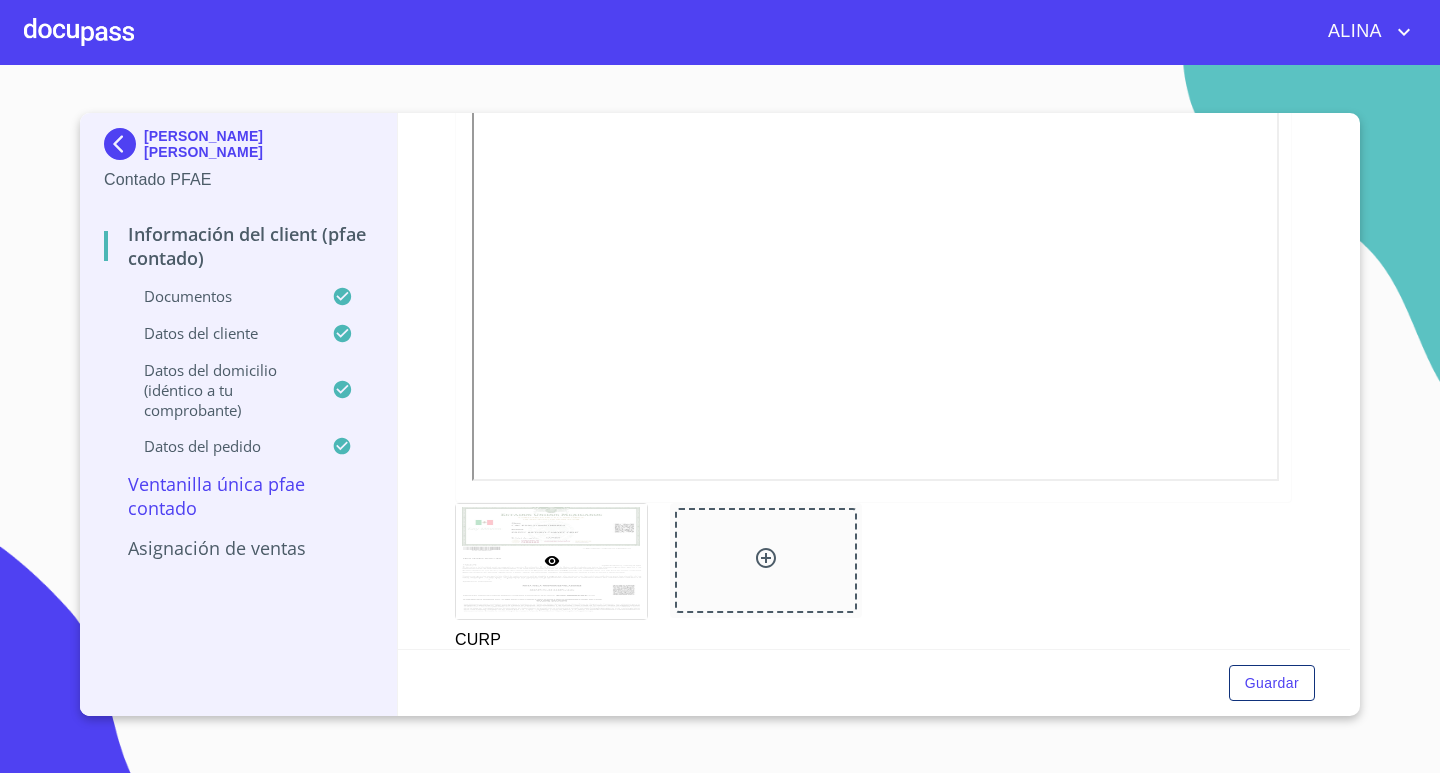 scroll, scrollTop: 3115, scrollLeft: 0, axis: vertical 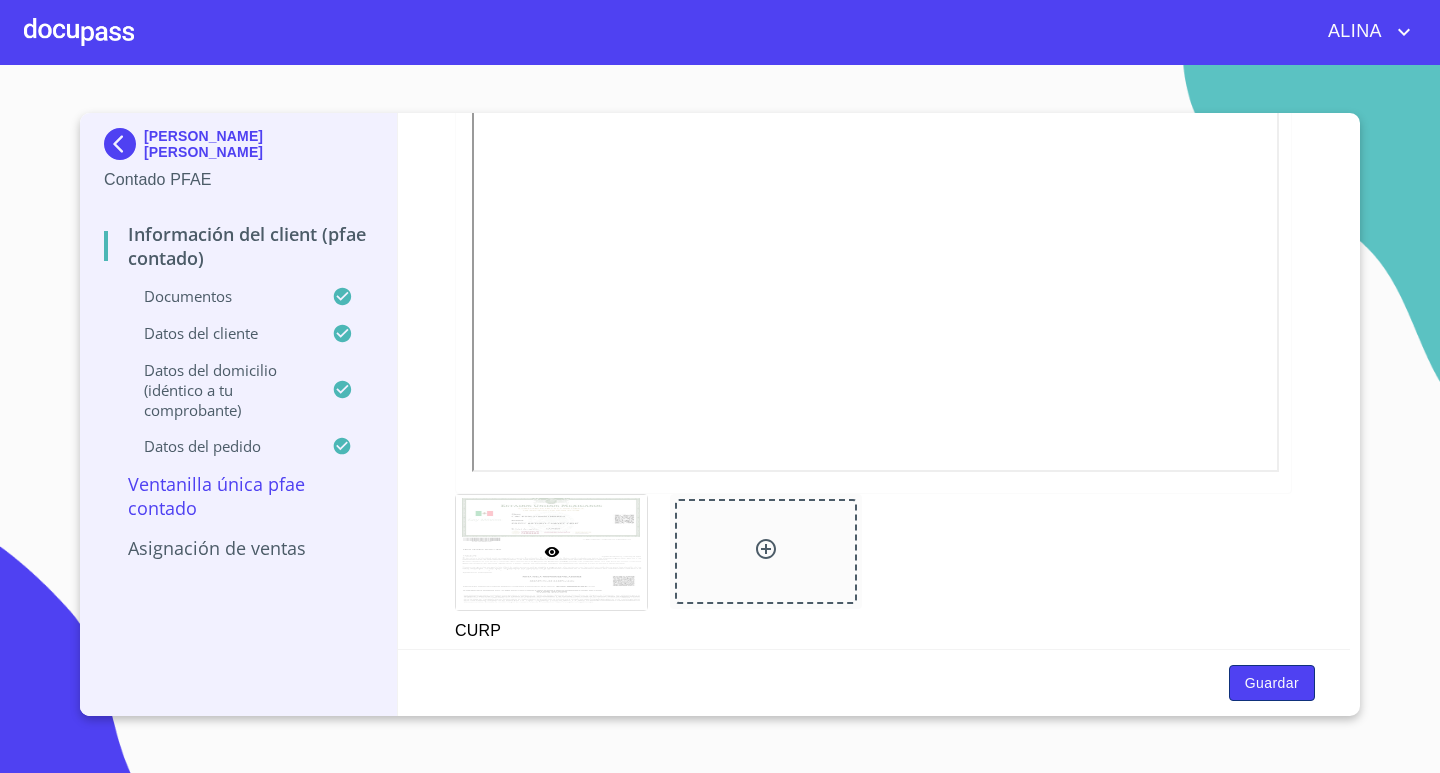 click on "Guardar" at bounding box center (1272, 683) 